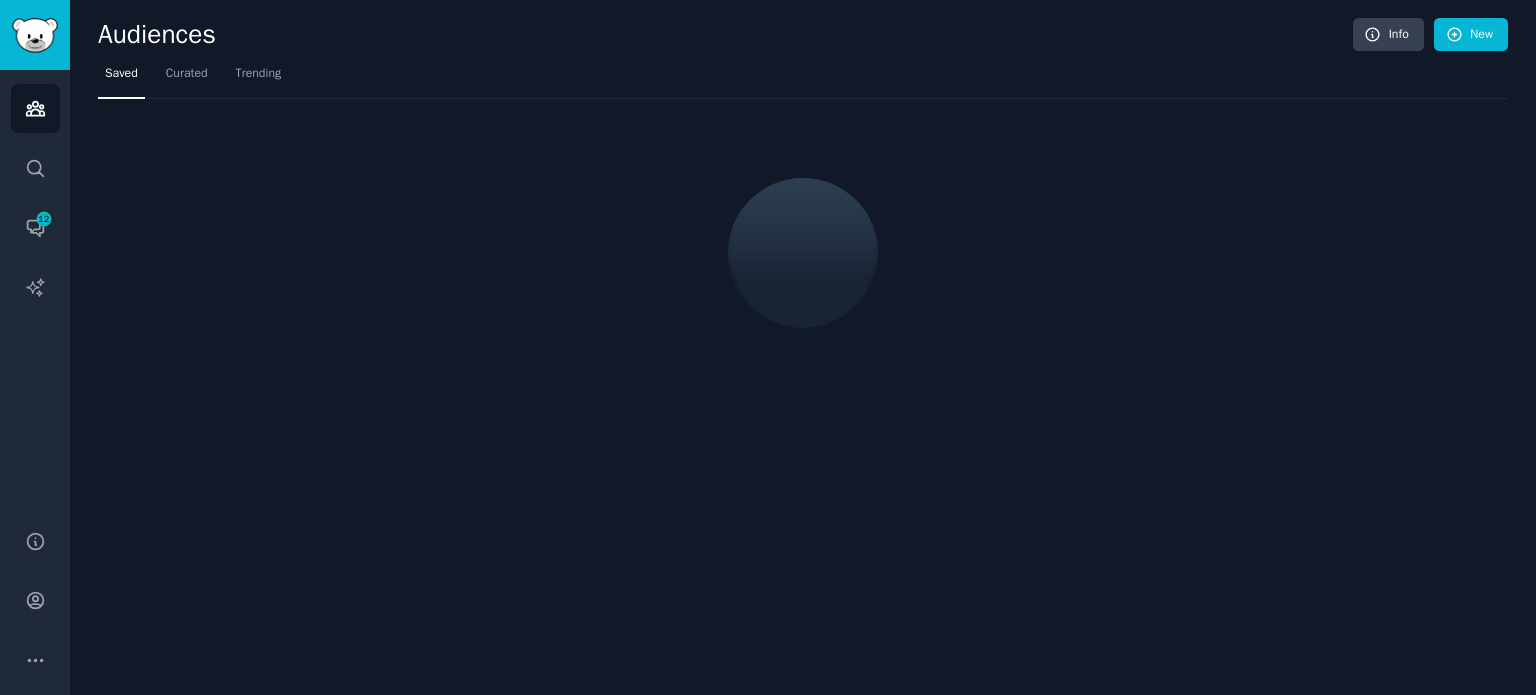 scroll, scrollTop: 0, scrollLeft: 0, axis: both 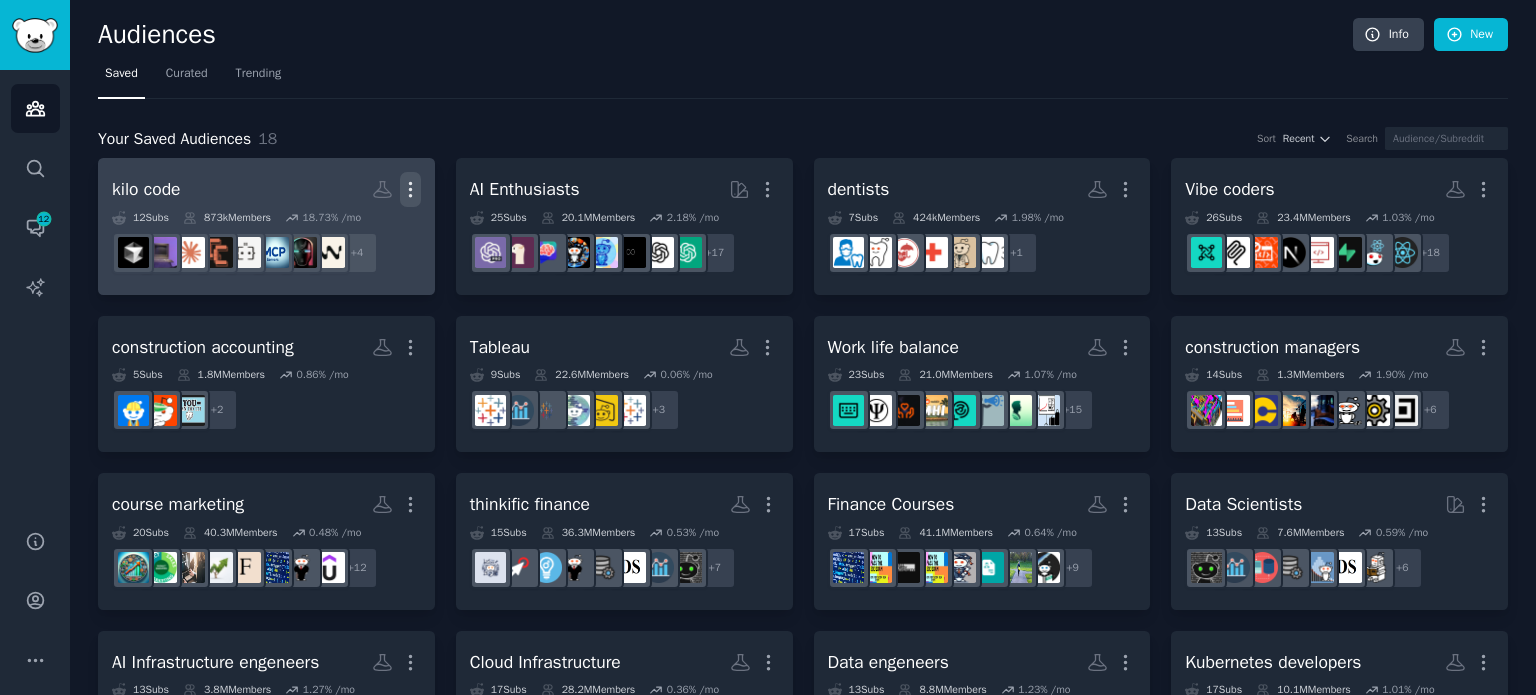 click 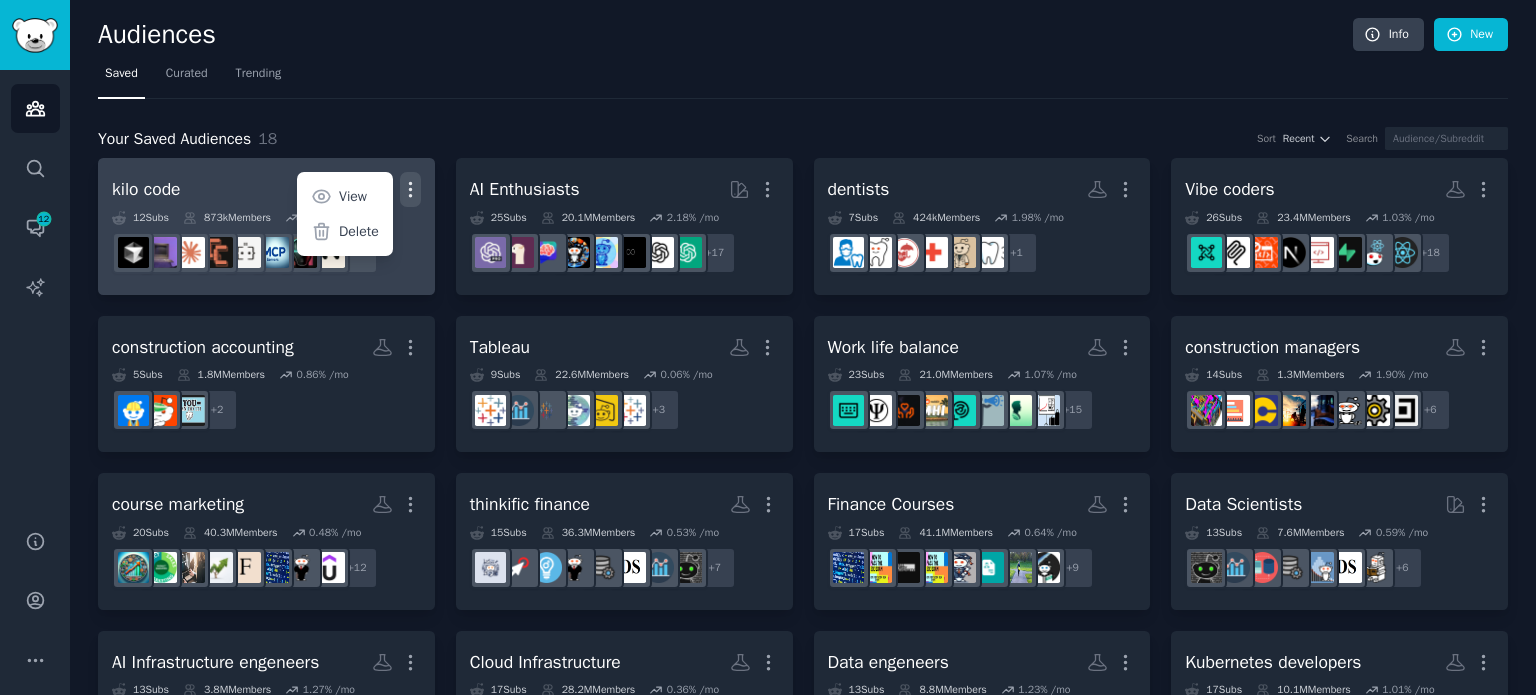 click 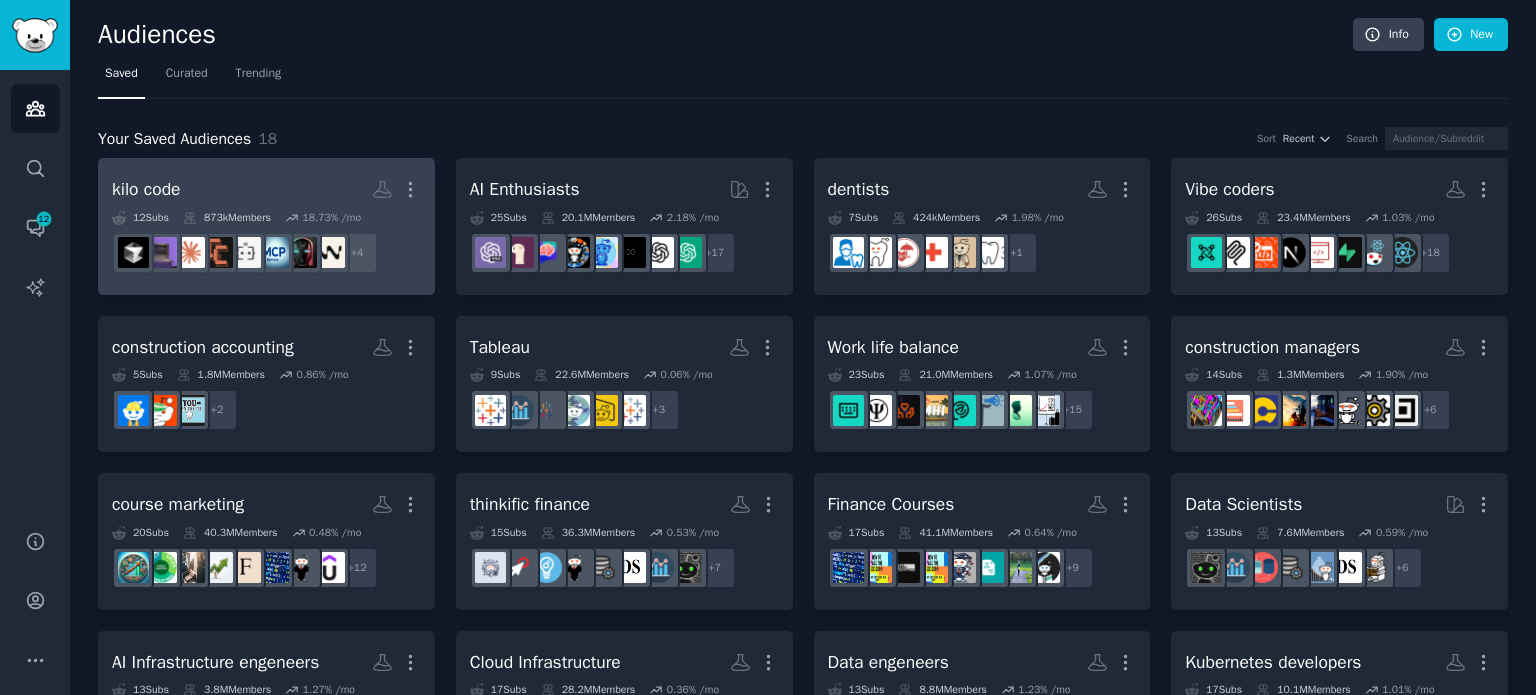 click on "kilo code Custom Audience More" at bounding box center (266, 189) 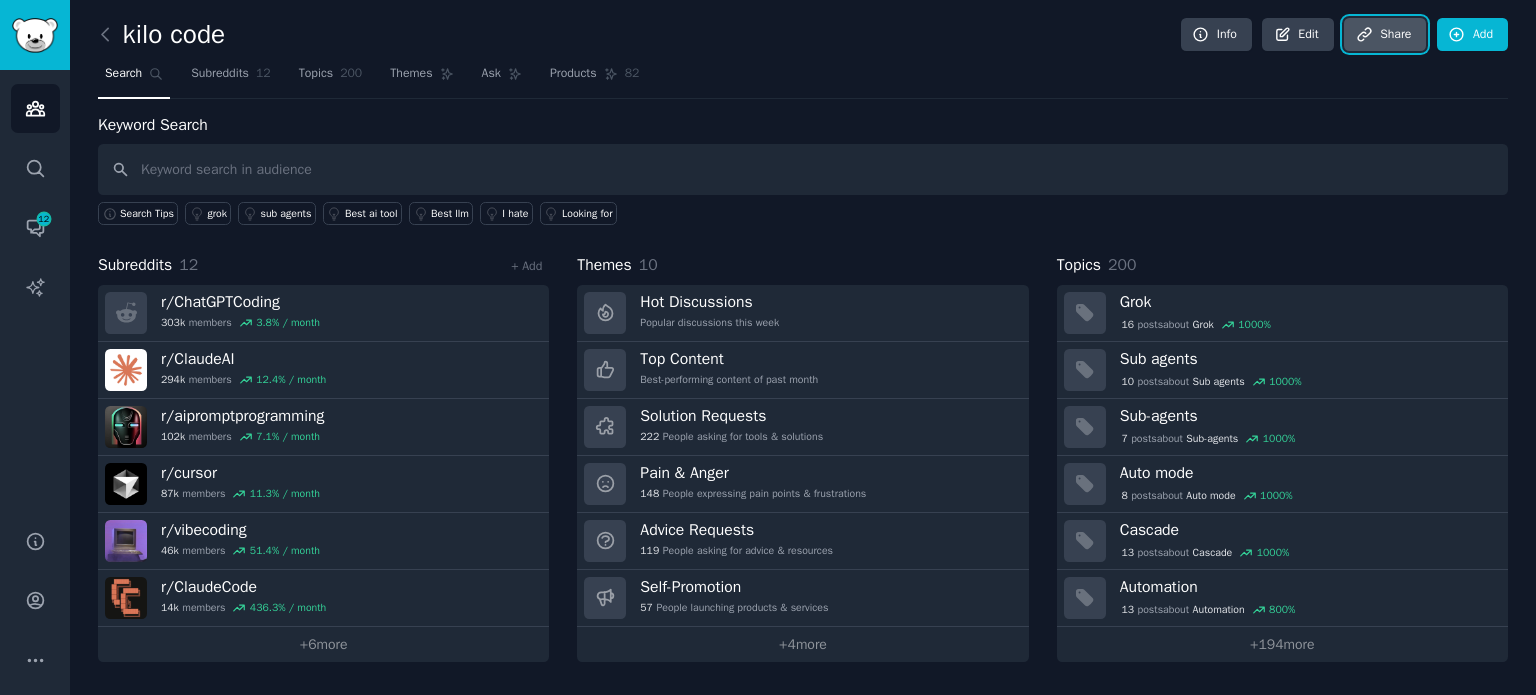 click on "Share" at bounding box center (1385, 35) 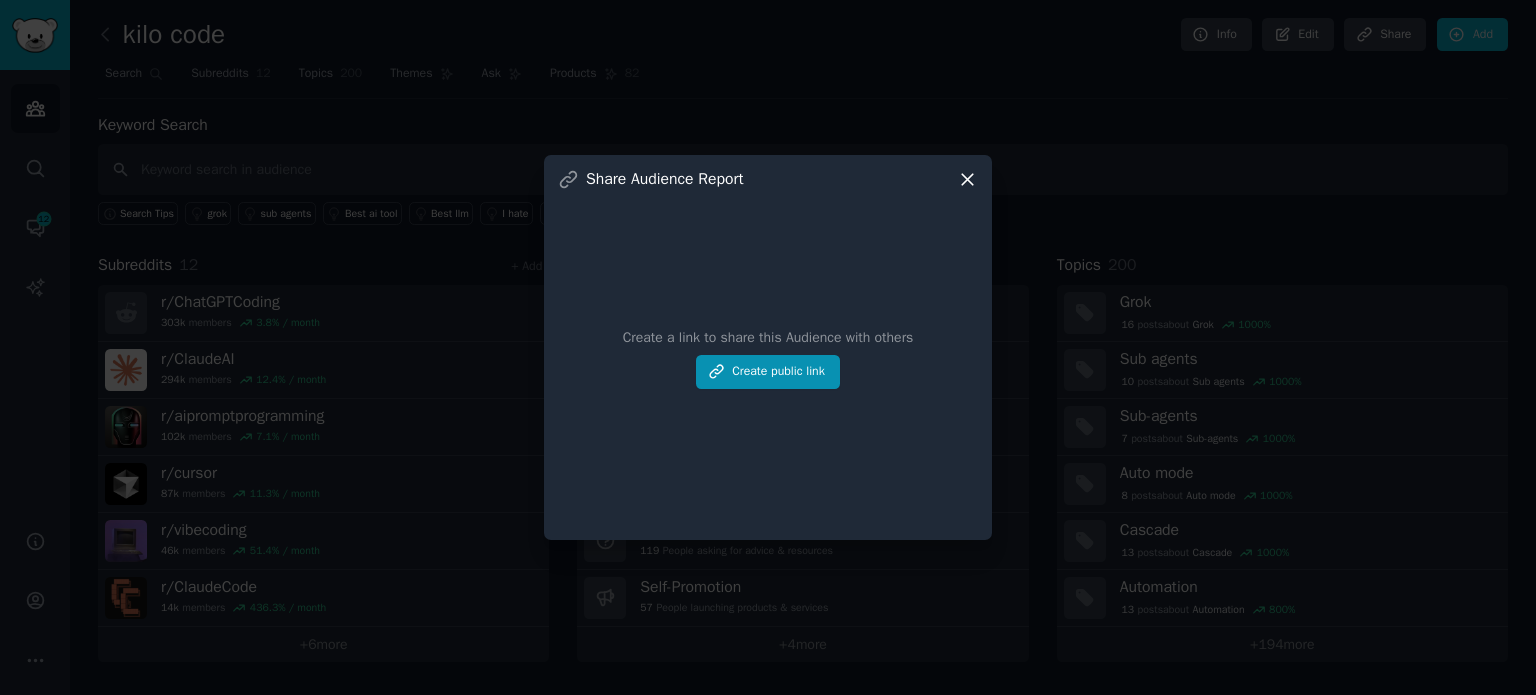 click 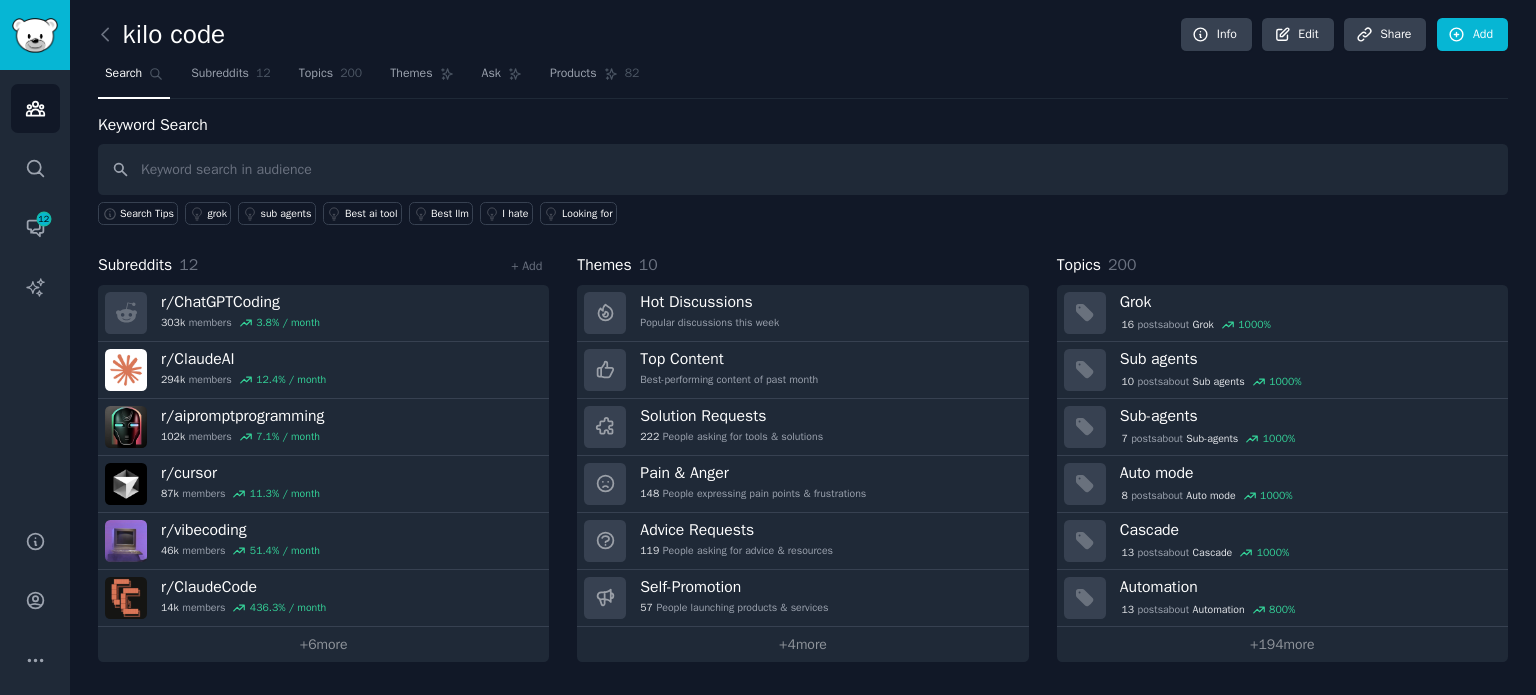 click on "Keyword Search Search Tips grok sub agents Best ai tool Best llm I hate Looking for Subreddits 12 + Add r/ ChatGPTCoding 303k  members 3.8 % / month r/ ClaudeAI 294k  members 12.4 % / month r/ aipromptprogramming 102k  members 7.1 % / month r/ cursor 87k  members 11.3 % / month r/ vibecoding 46k  members 51.4 % / month r/ ClaudeCode 14k  members 436.3 % / month +  6  more Themes 10 Hot Discussions Popular discussions this week Top Content Best-performing content of past month Solution Requests 222 People asking for tools & solutions Pain & Anger 148 People expressing pain points & frustrations Advice Requests 119 People asking for advice & resources Self-Promotion 57 People launching products & services +  4  more Topics 200 Grok 16  post s  about  Grok 1000 % Sub agents 10  post s  about  Sub agents 1000 % Sub-agents 7  post s  about  Sub-agents 1000 % Auto mode 8  post s  about  Auto mode 1000 % Cascade 13  post s  about  Cascade 1000 % Automation 13  post s  about  Automation 800 % +  194  more" at bounding box center (803, 387) 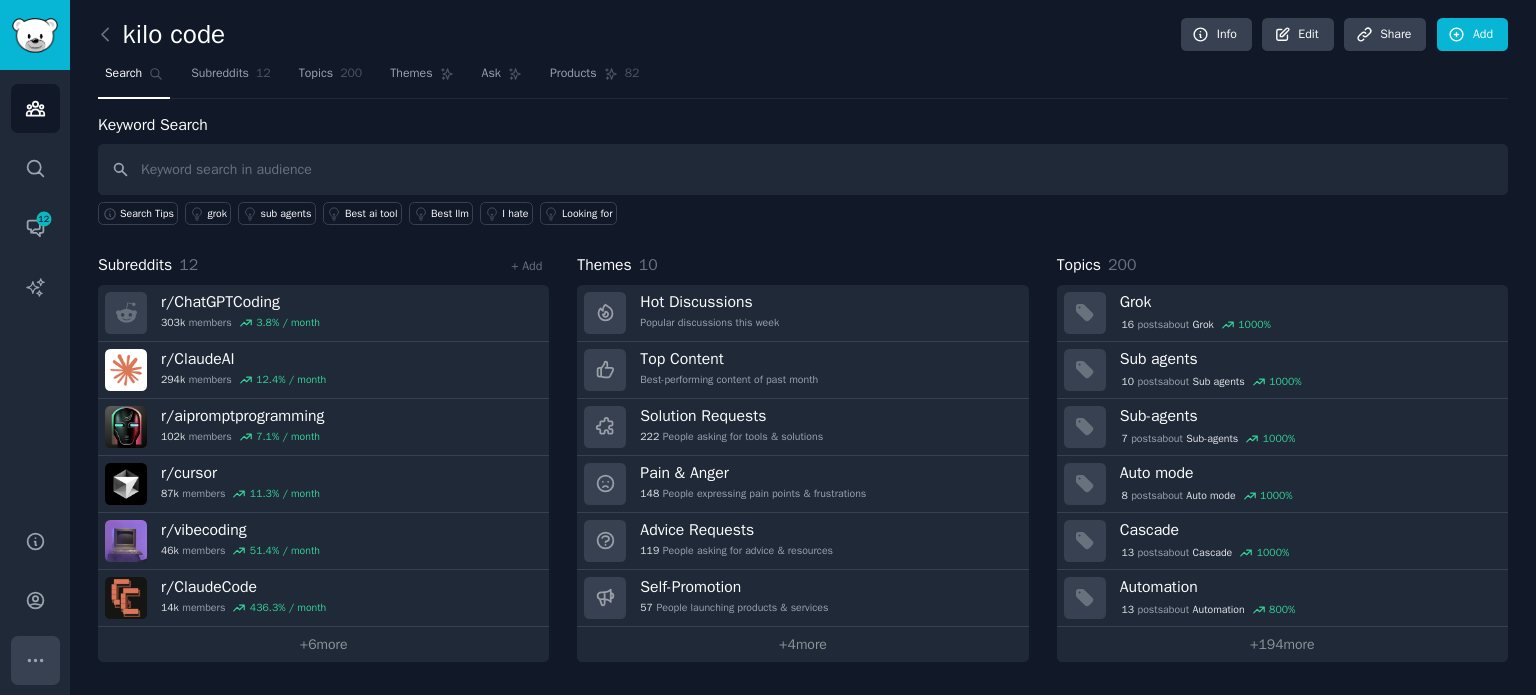 click 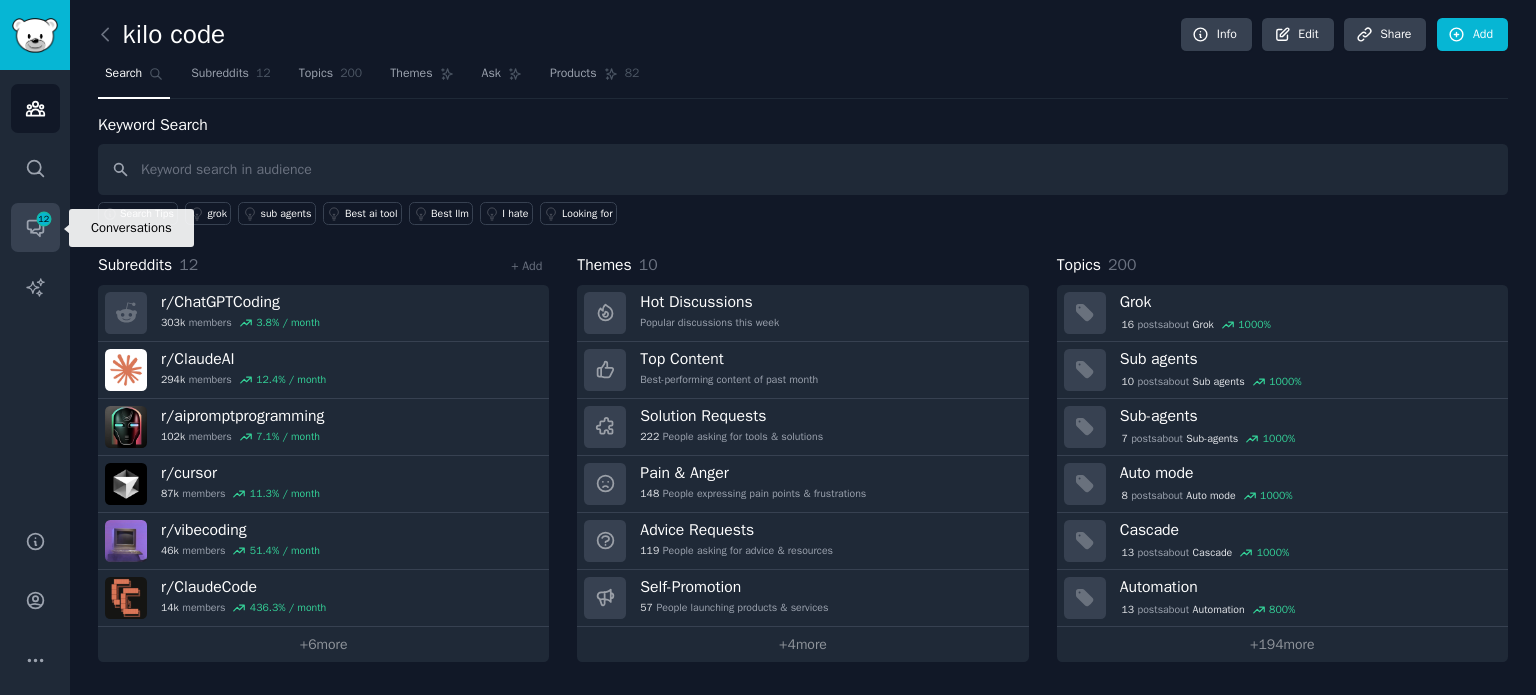 click 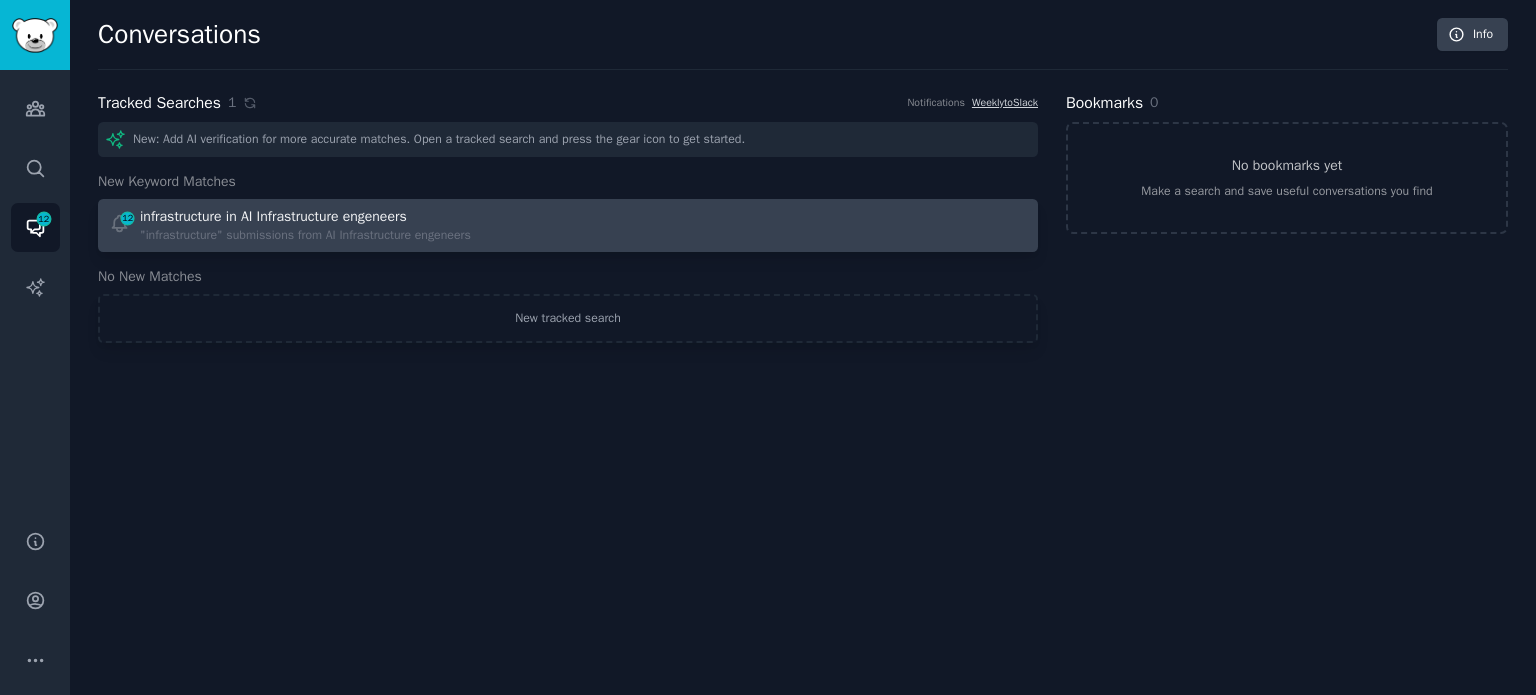 click on "12 infrastructure in AI Infrastructure engeneers "infrastructure" submissions from AI Infrastructure engeneers" at bounding box center [332, 225] 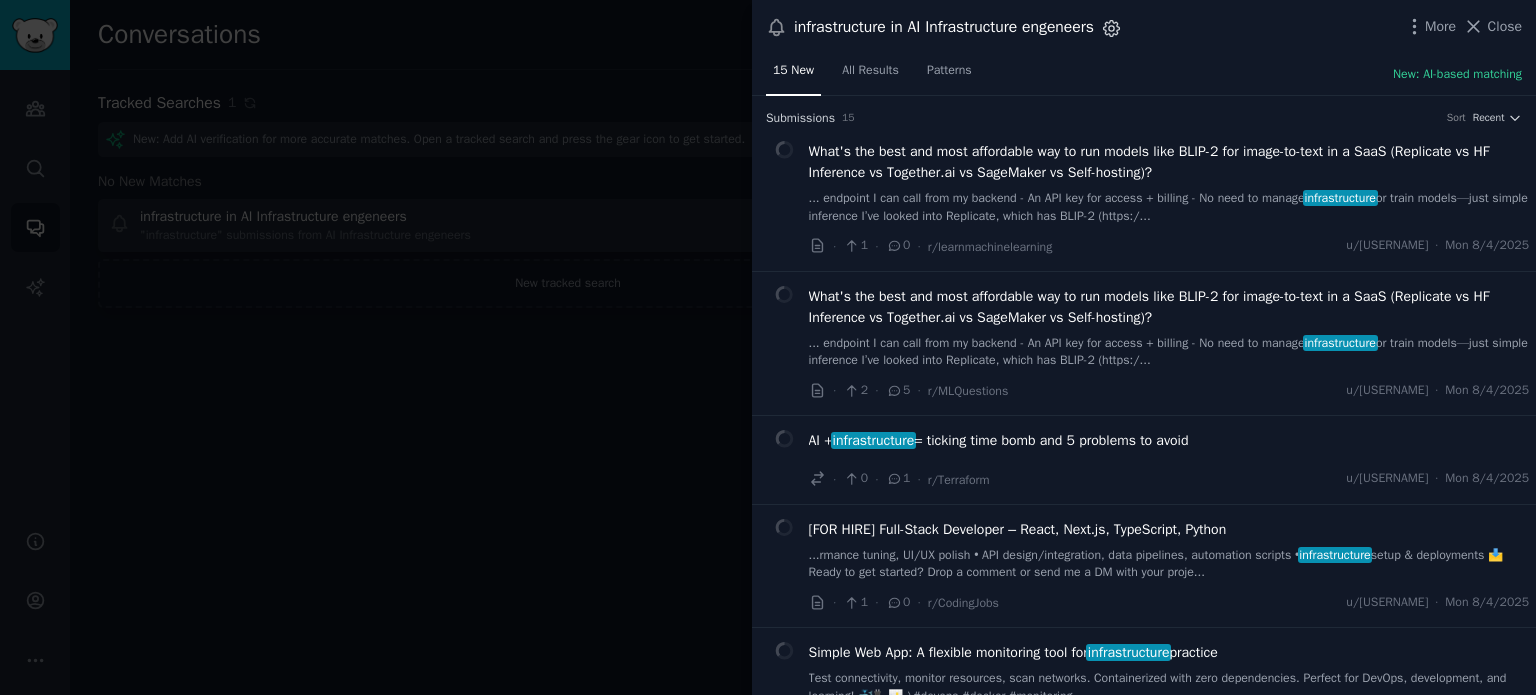 click 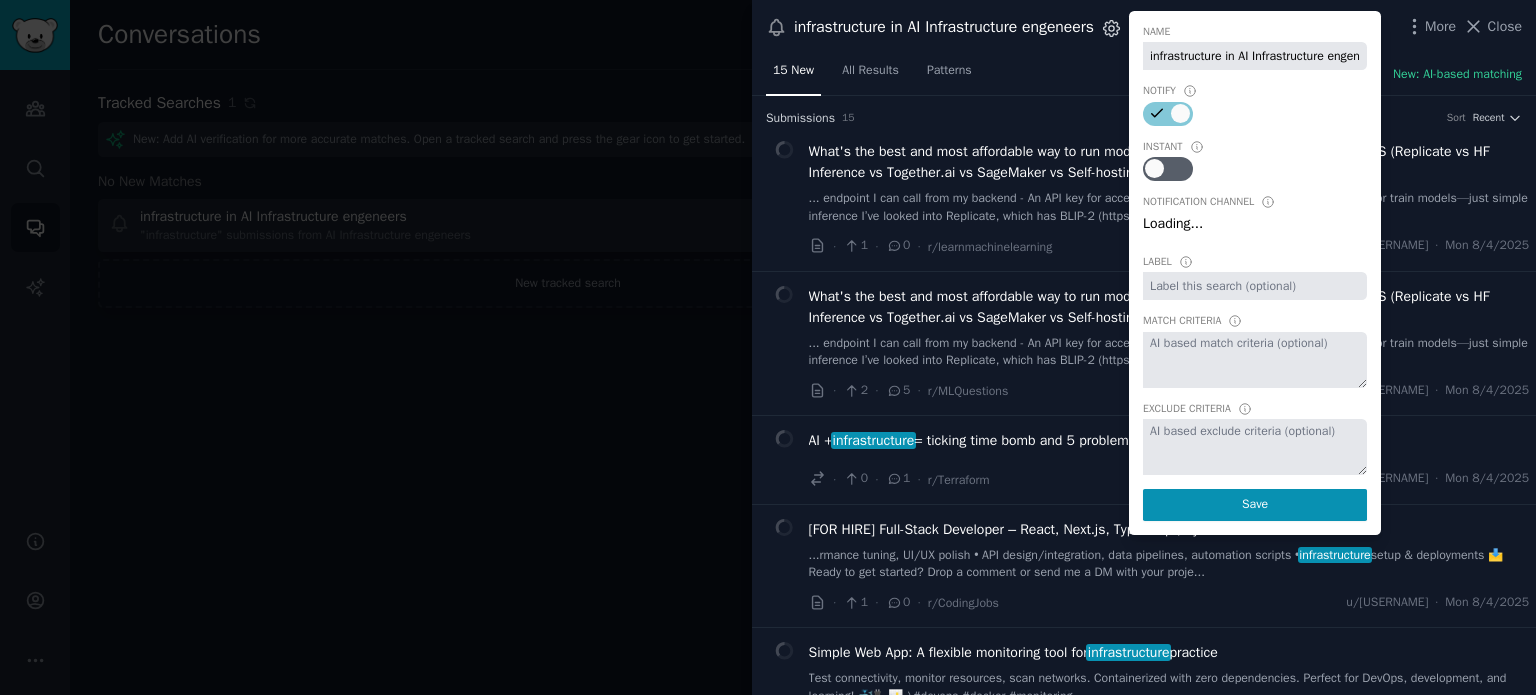 scroll, scrollTop: 0, scrollLeft: 24, axis: horizontal 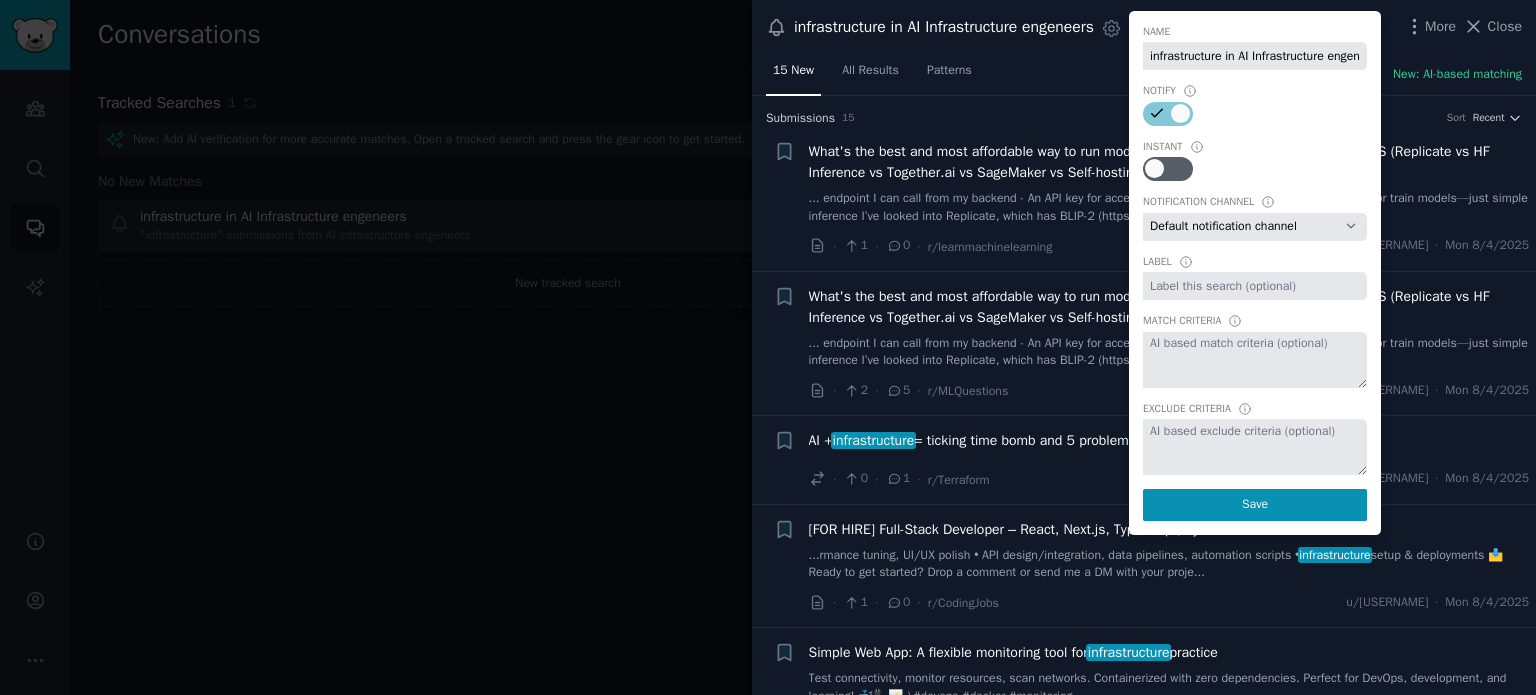 click on "Slack: [USERNAME]@[DOMAIN]" at bounding box center (1255, 227) 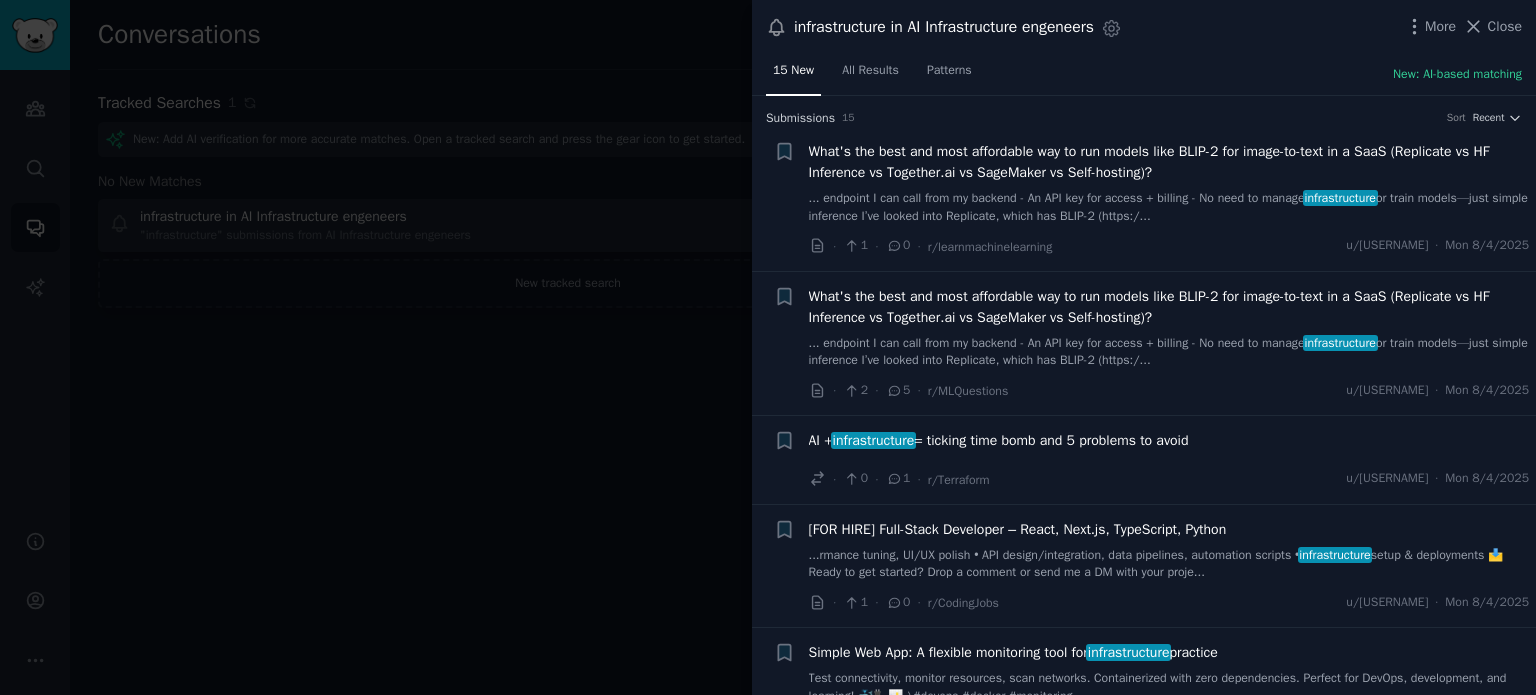 click at bounding box center (768, 347) 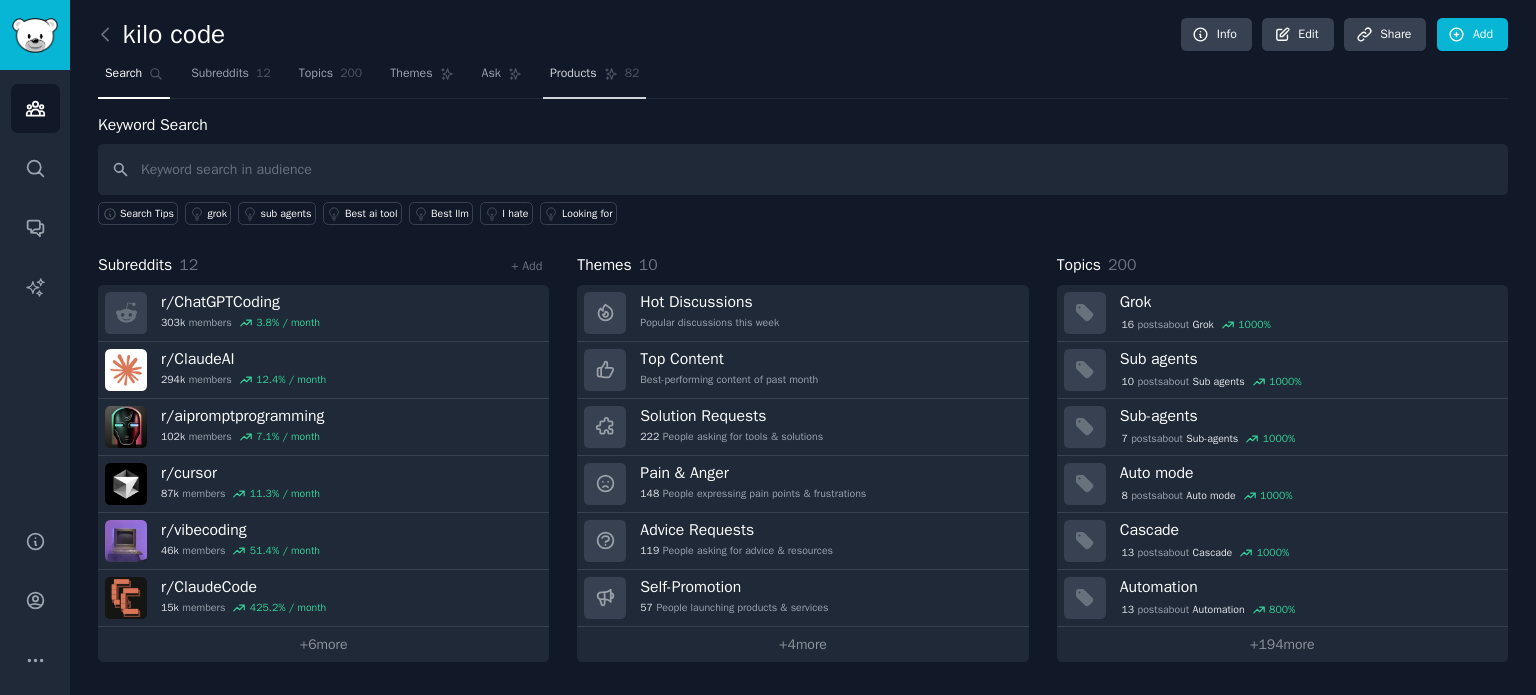 click on "Products" at bounding box center (573, 74) 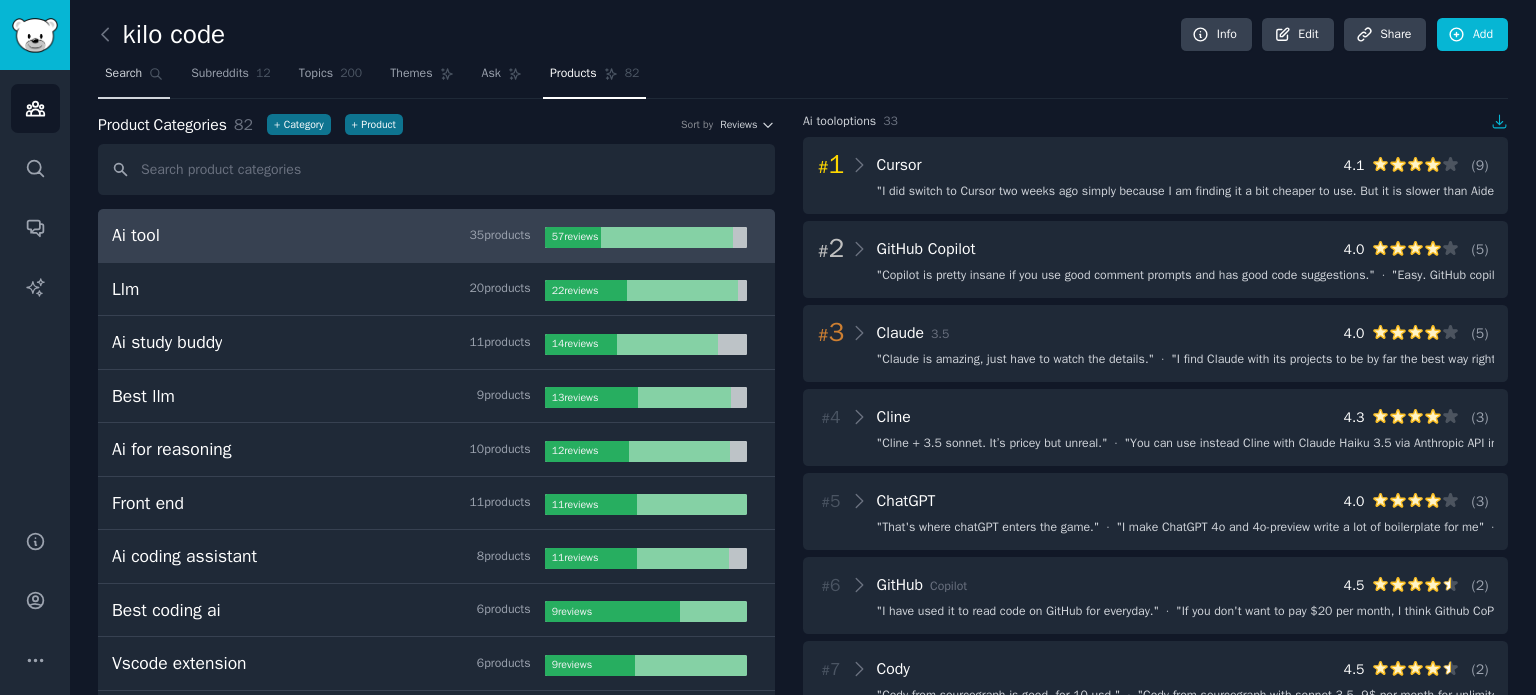 click on "Search" at bounding box center (134, 78) 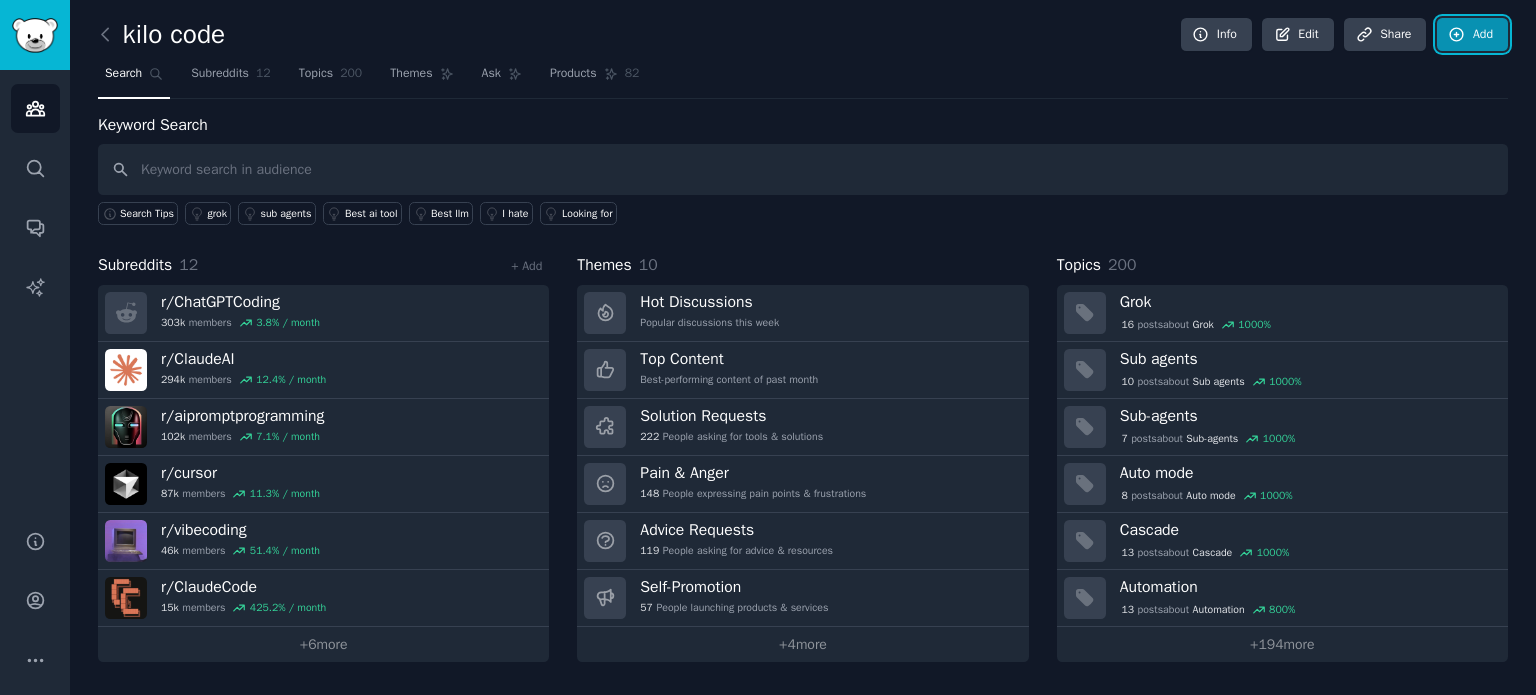 click on "Add" at bounding box center [1472, 35] 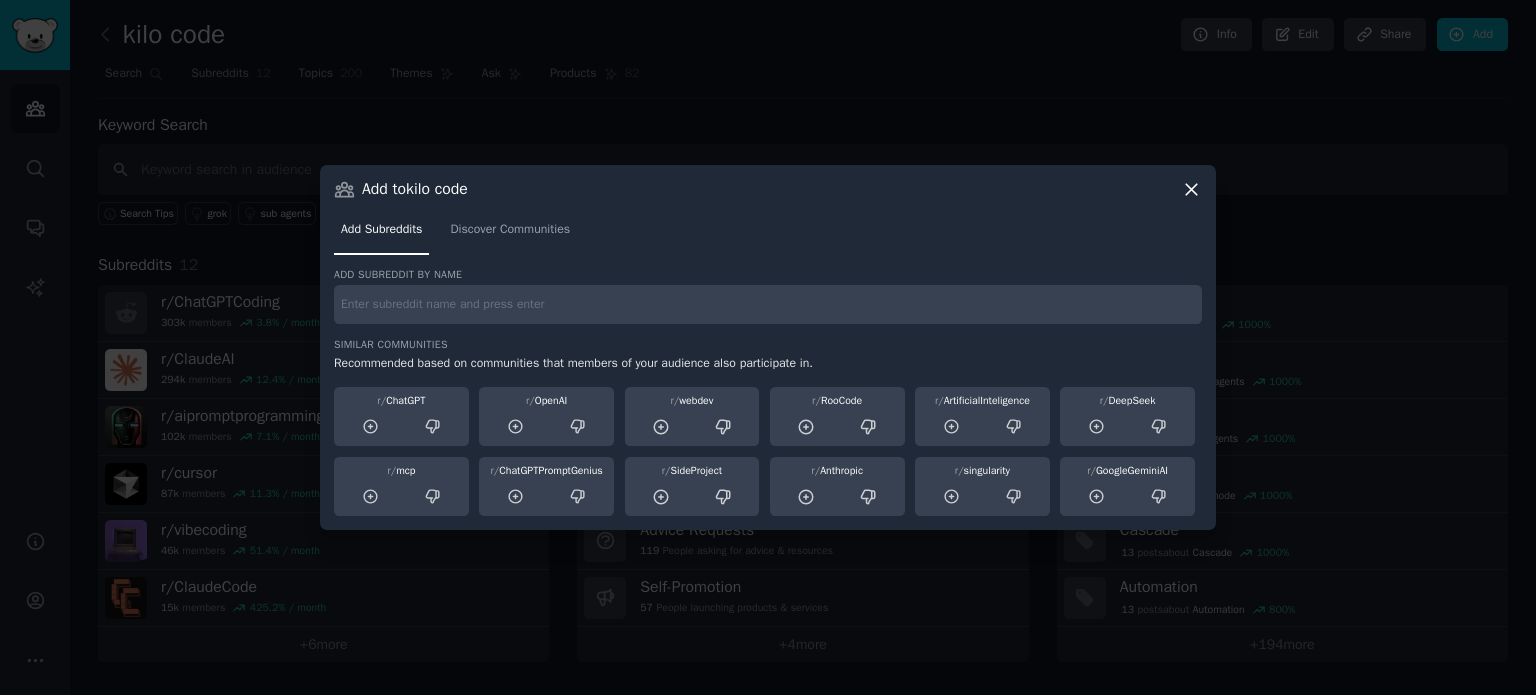 click 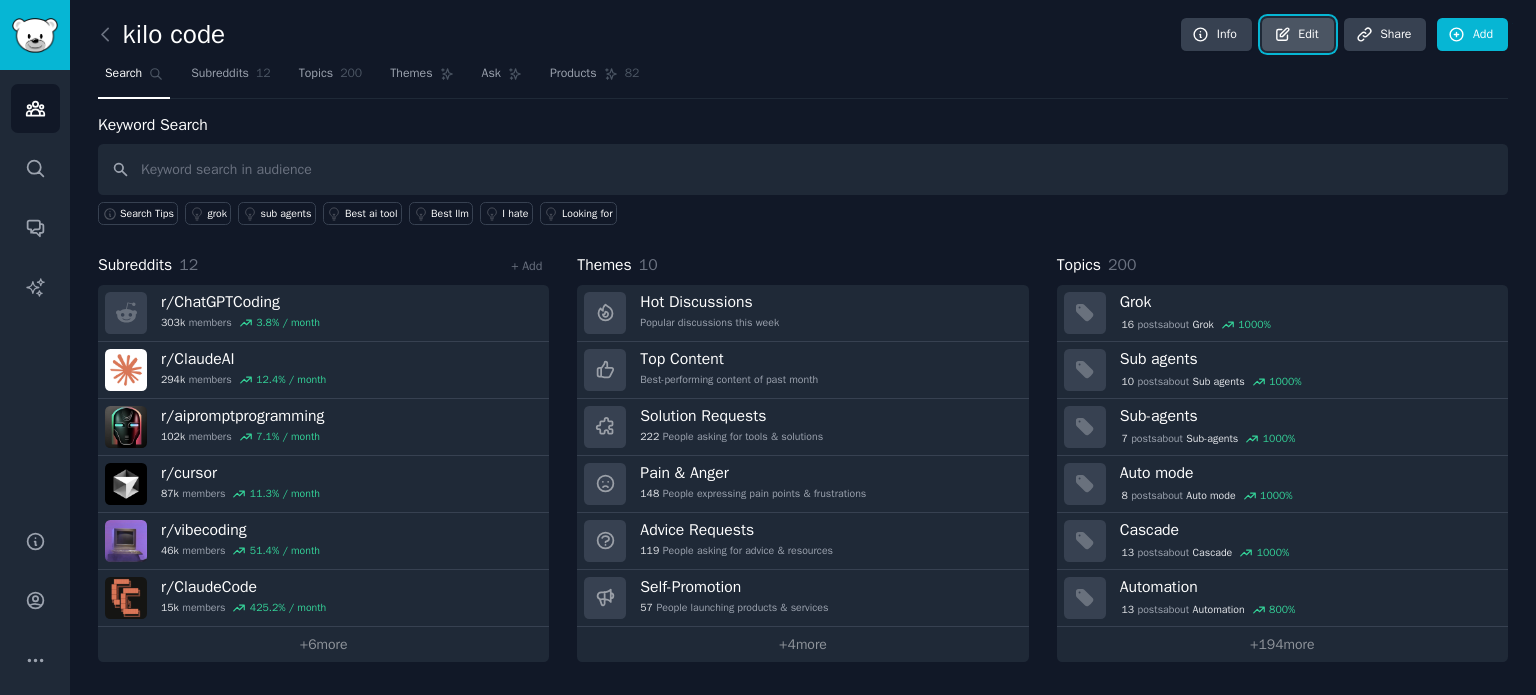 click on "Edit" at bounding box center [1297, 35] 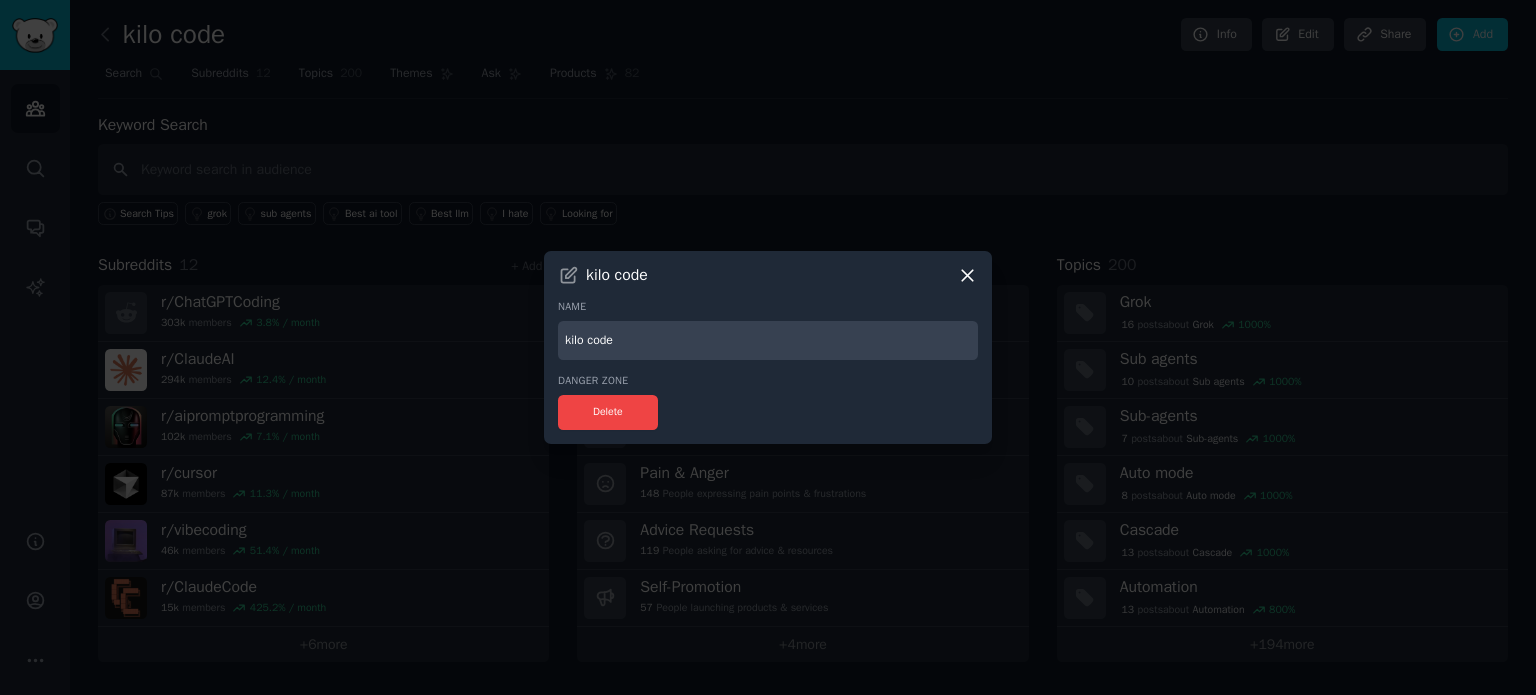 click at bounding box center [768, 347] 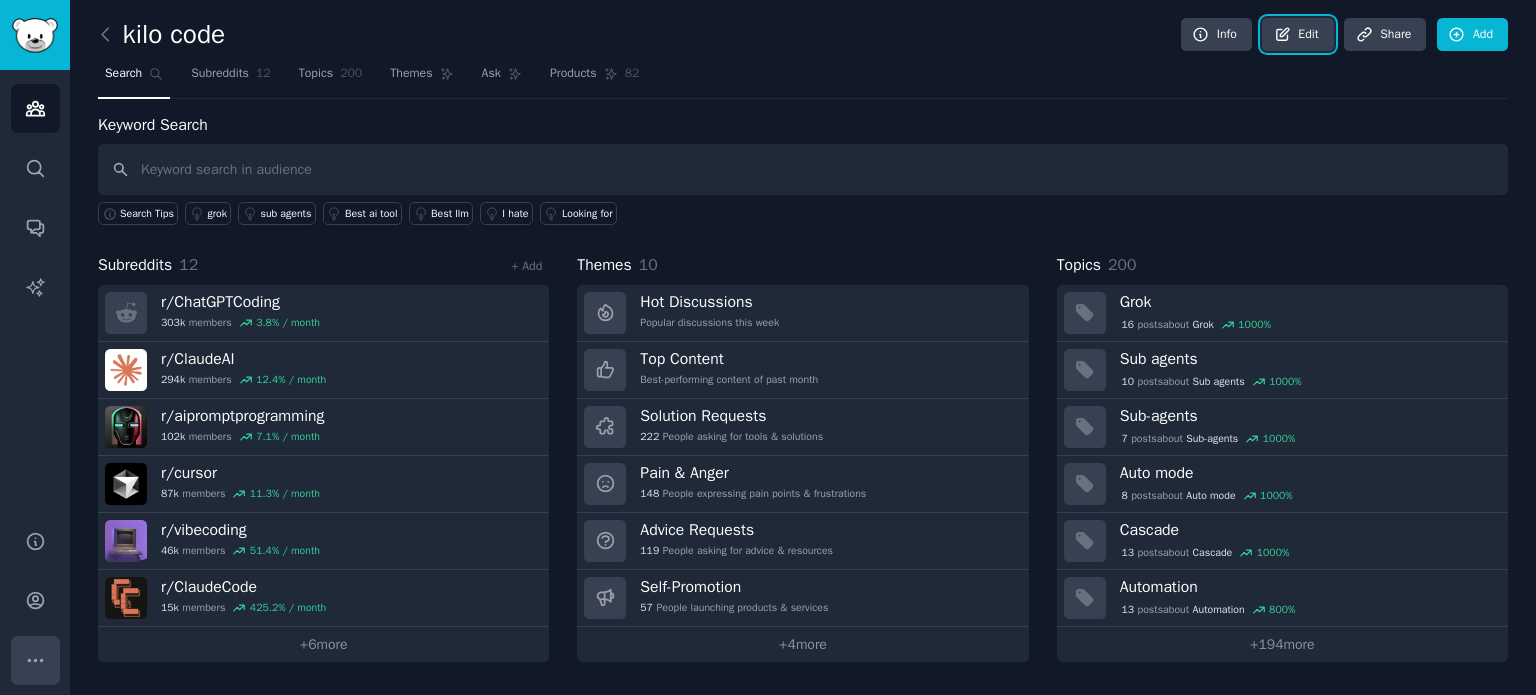 click on "More" at bounding box center [35, 660] 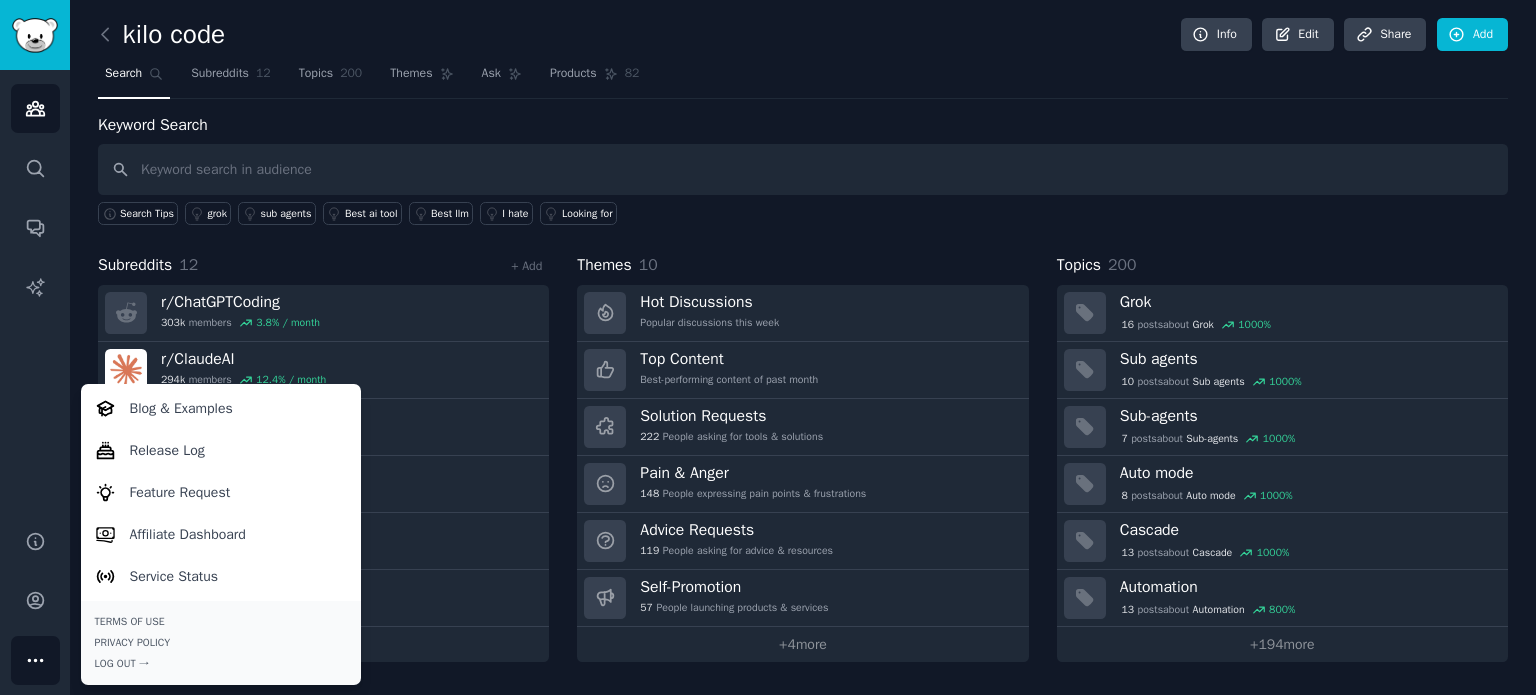 click on "More" at bounding box center [35, 660] 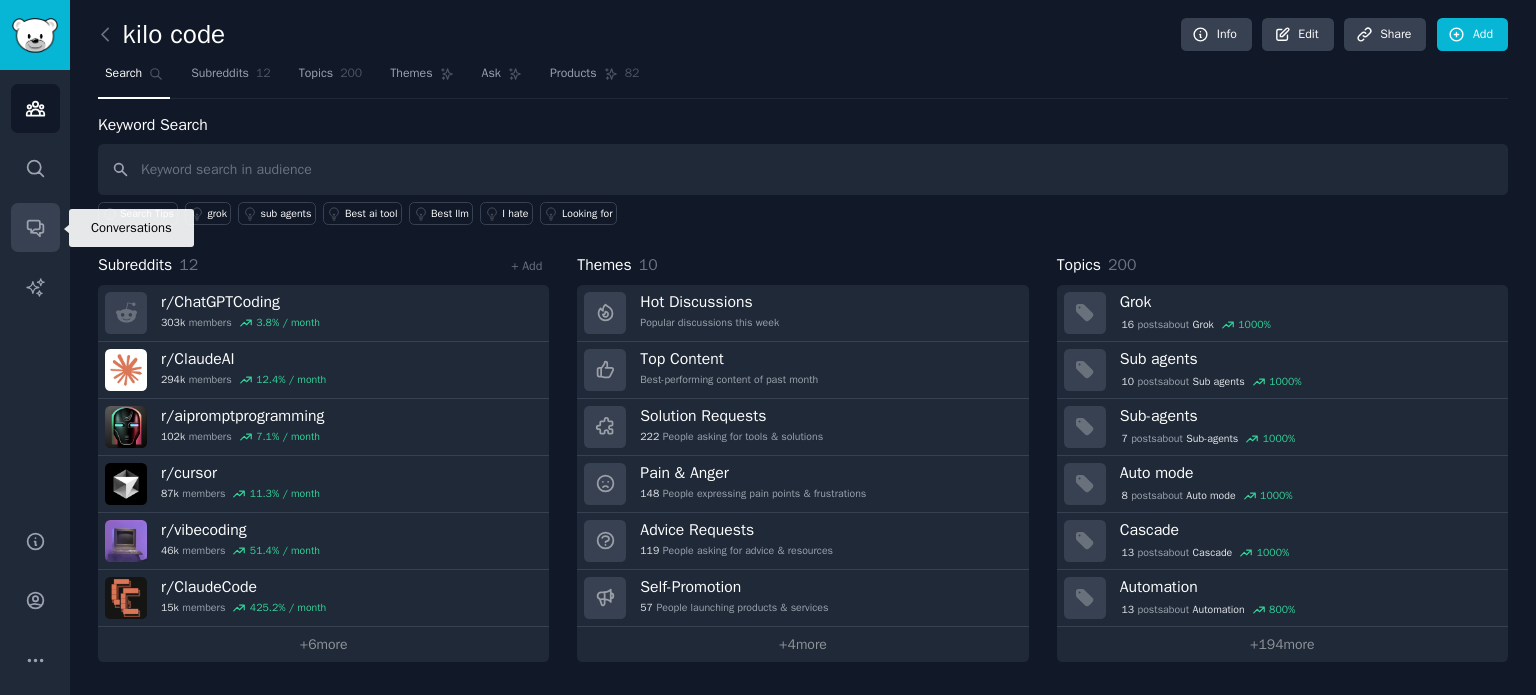 click 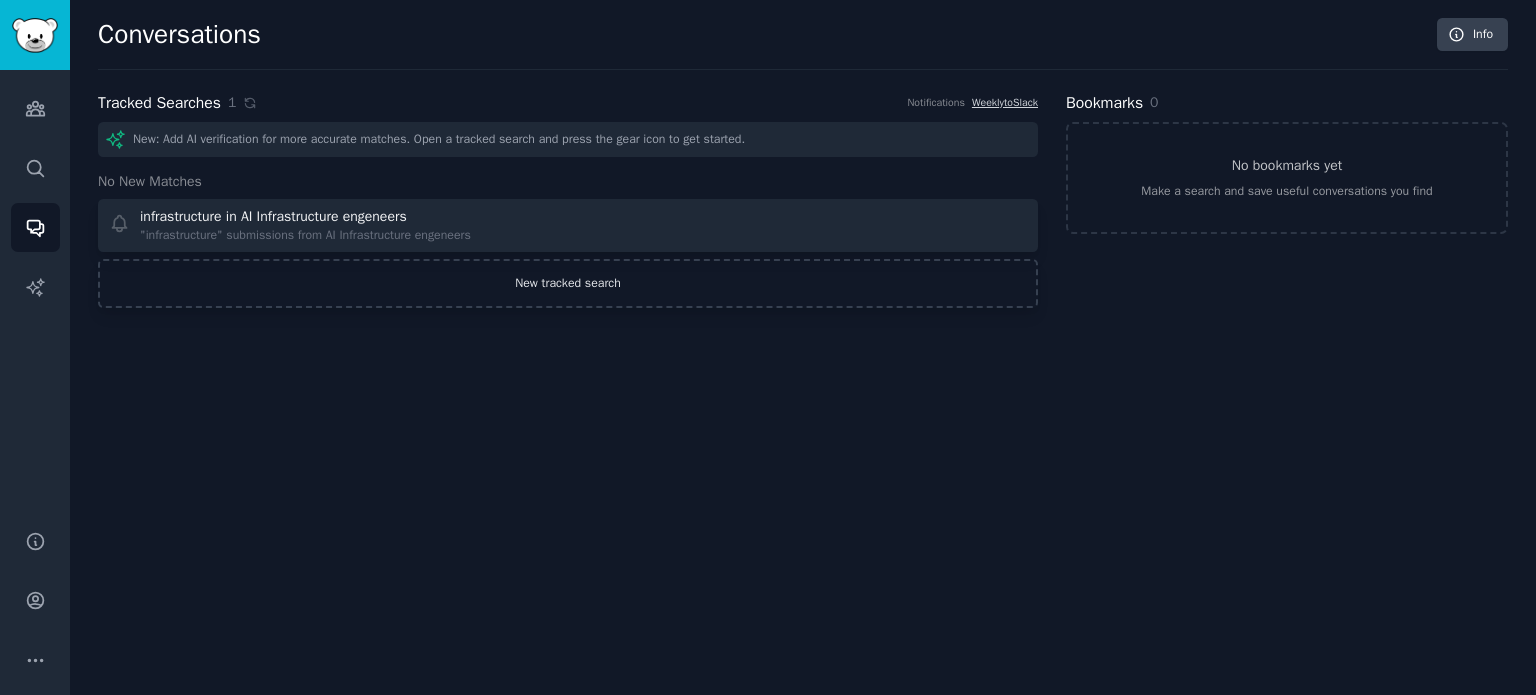 click on "New tracked search" at bounding box center [568, 284] 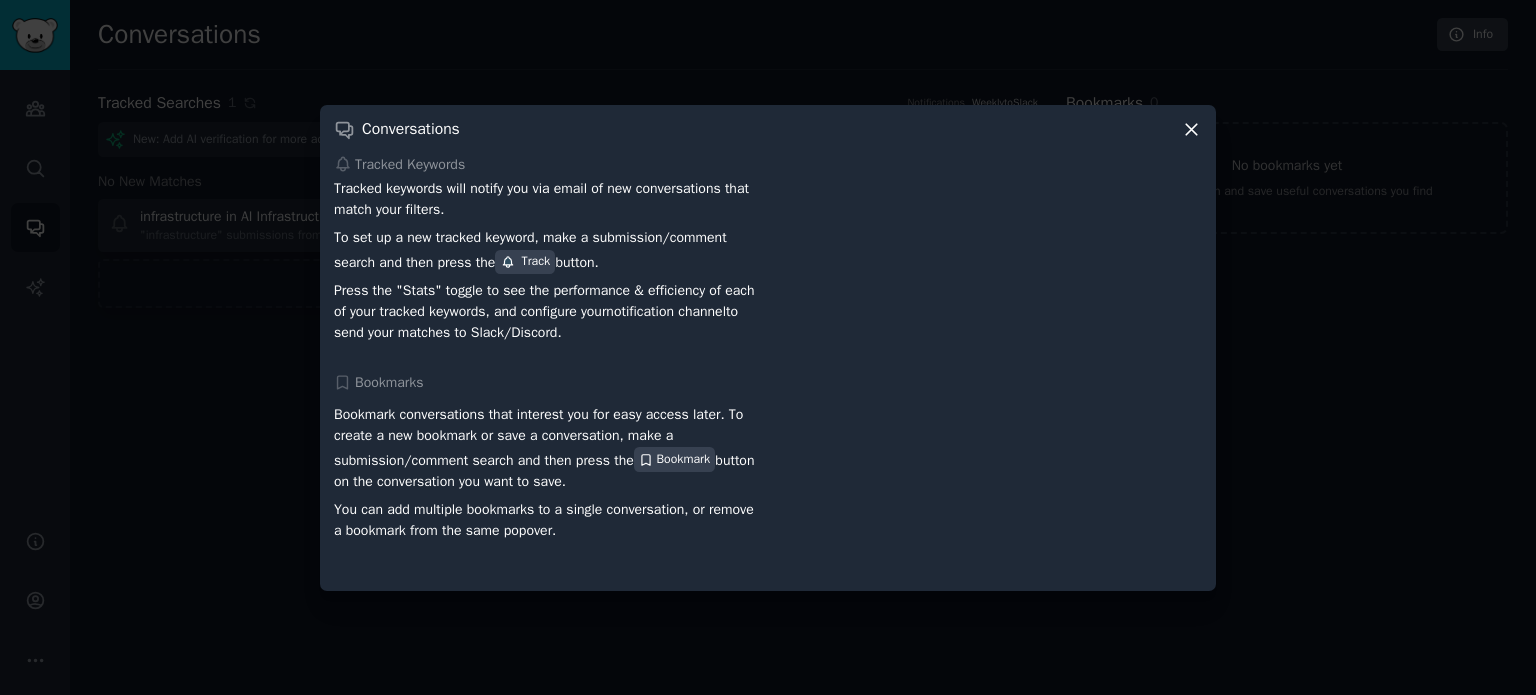 click 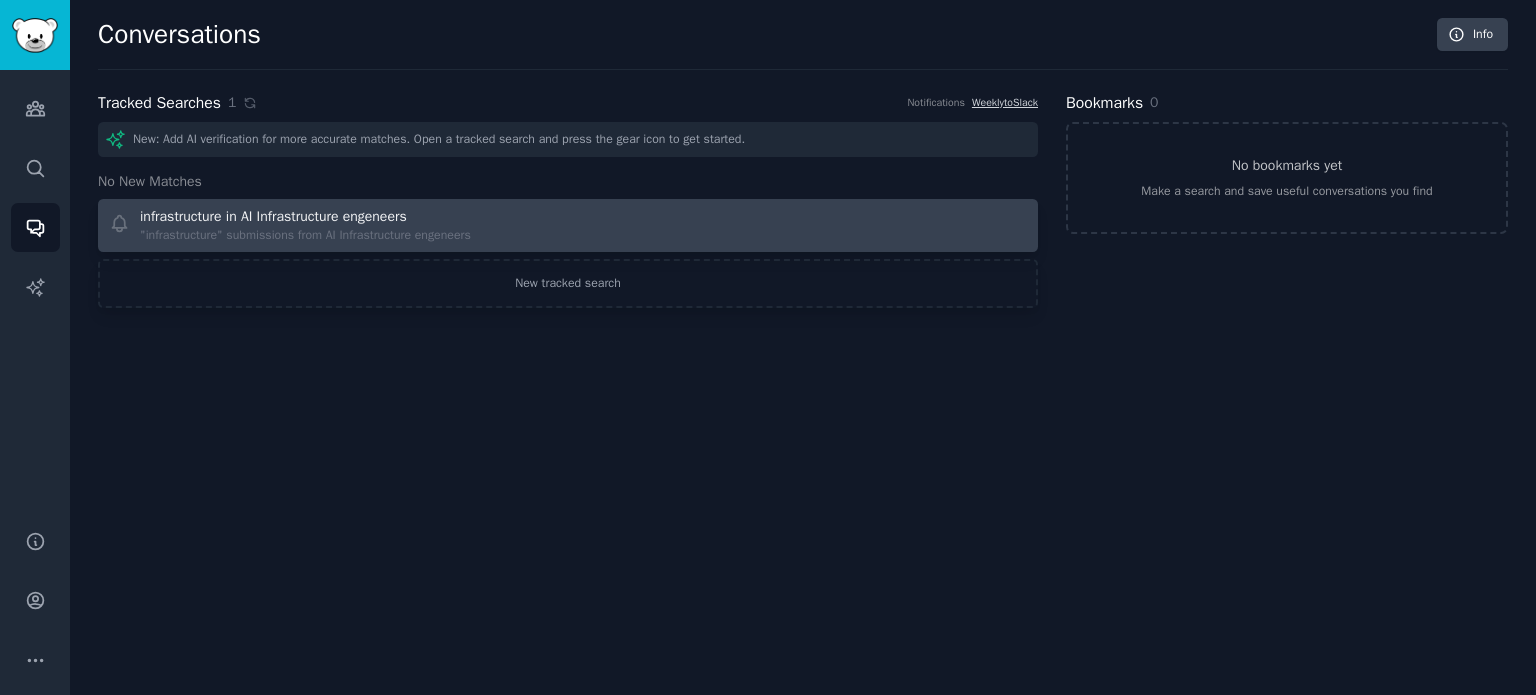 click on "infrastructure in AI Infrastructure engeneers "infrastructure" submissions from AI Infrastructure engeneers" at bounding box center [332, 225] 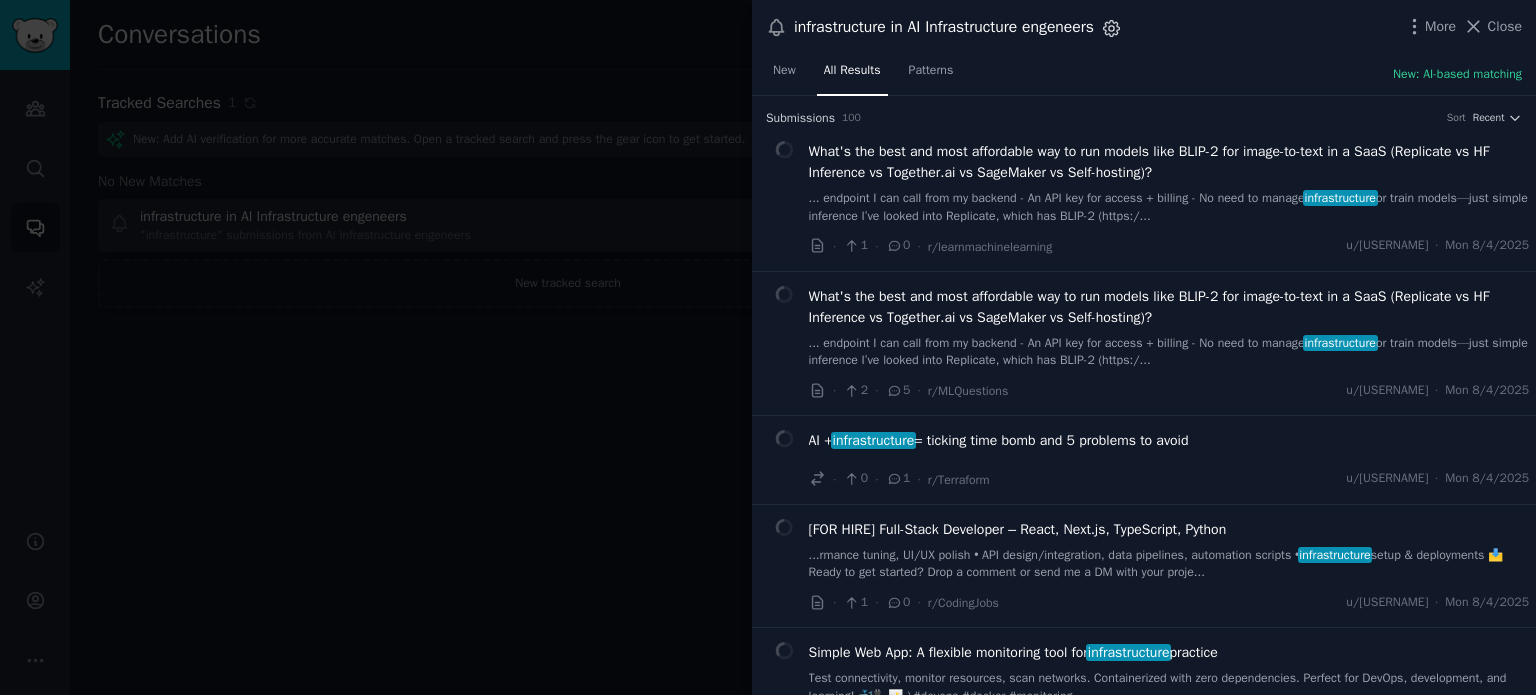 click 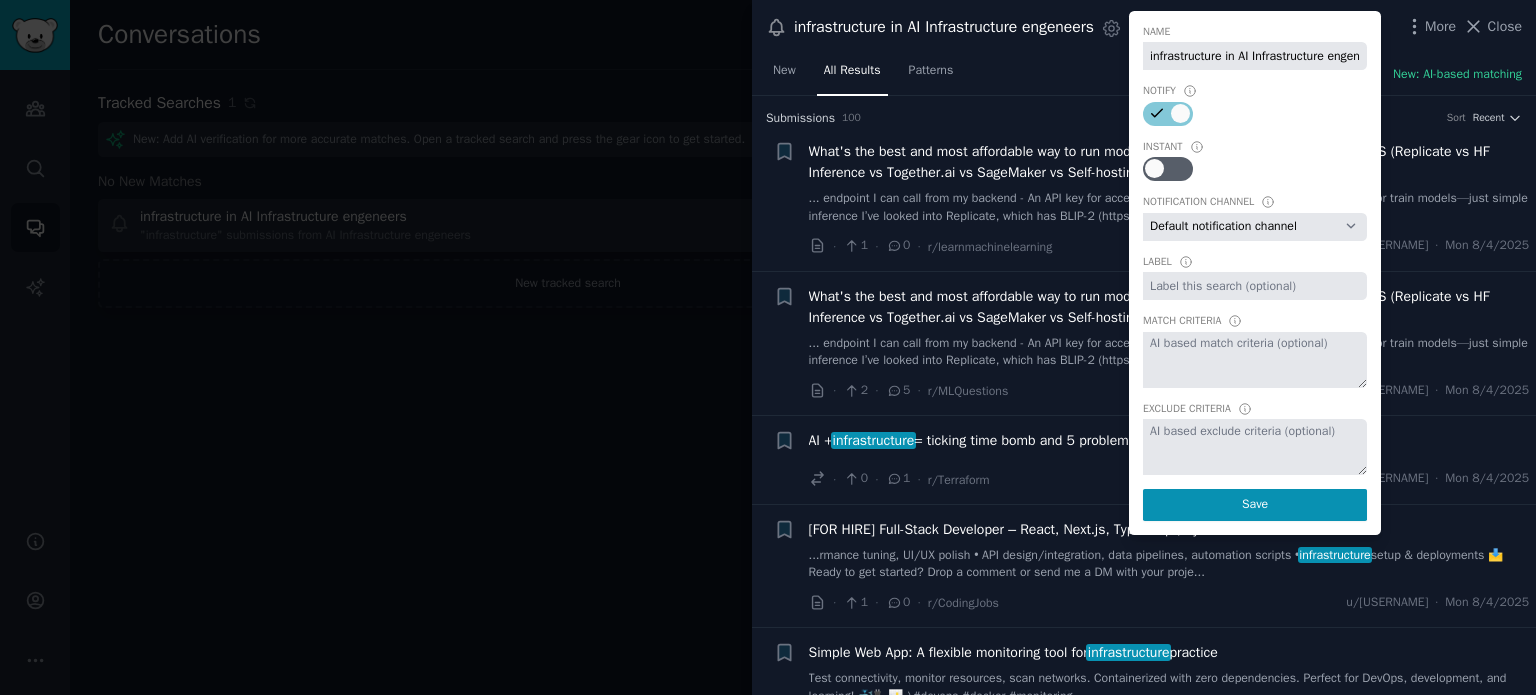 scroll, scrollTop: 0, scrollLeft: 24, axis: horizontal 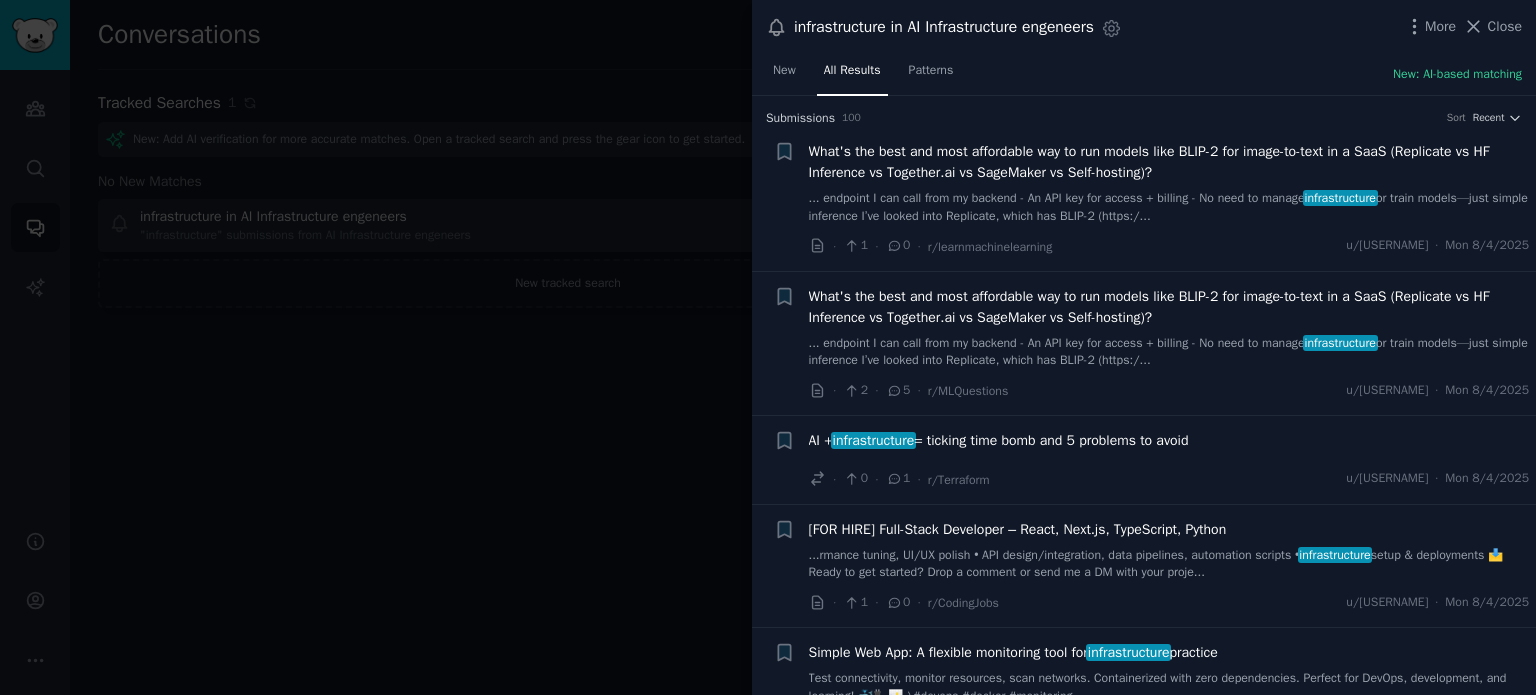 click at bounding box center [768, 347] 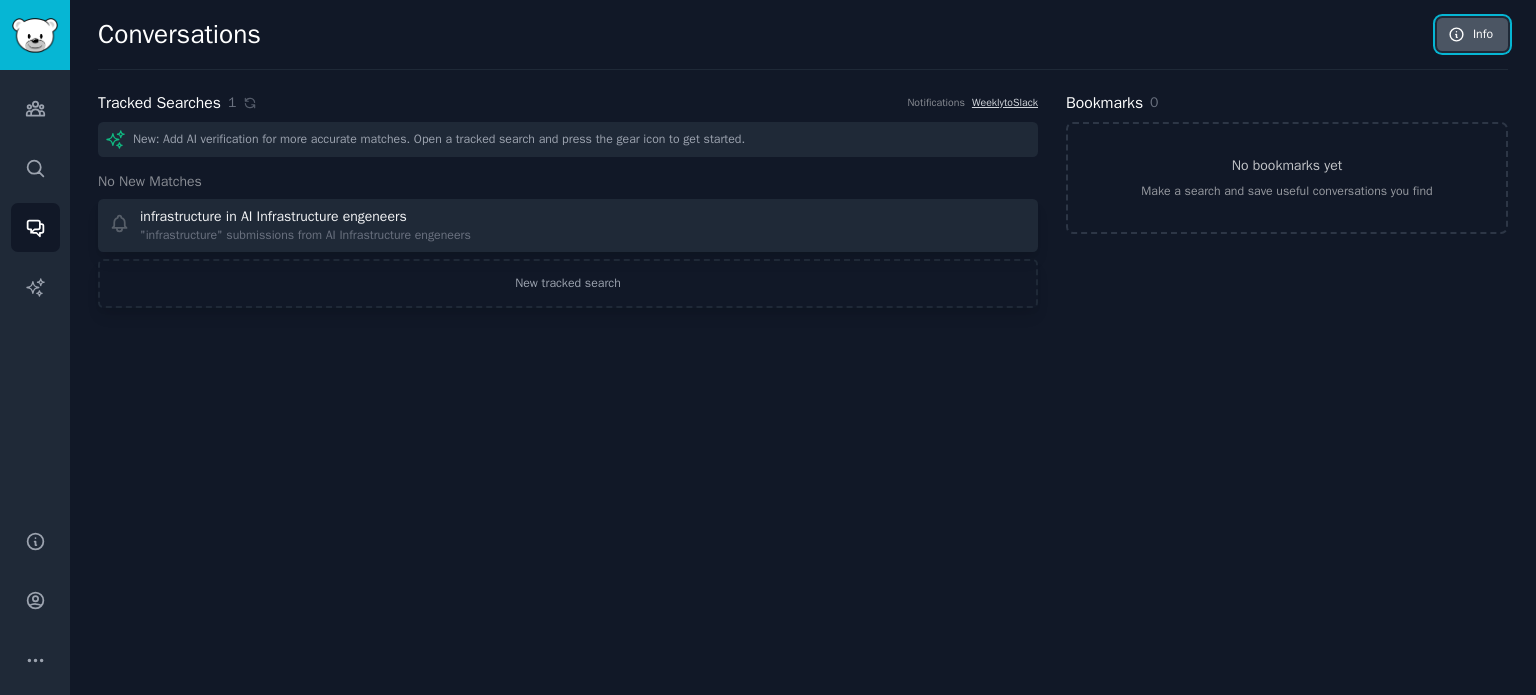 click on "Info" at bounding box center [1472, 35] 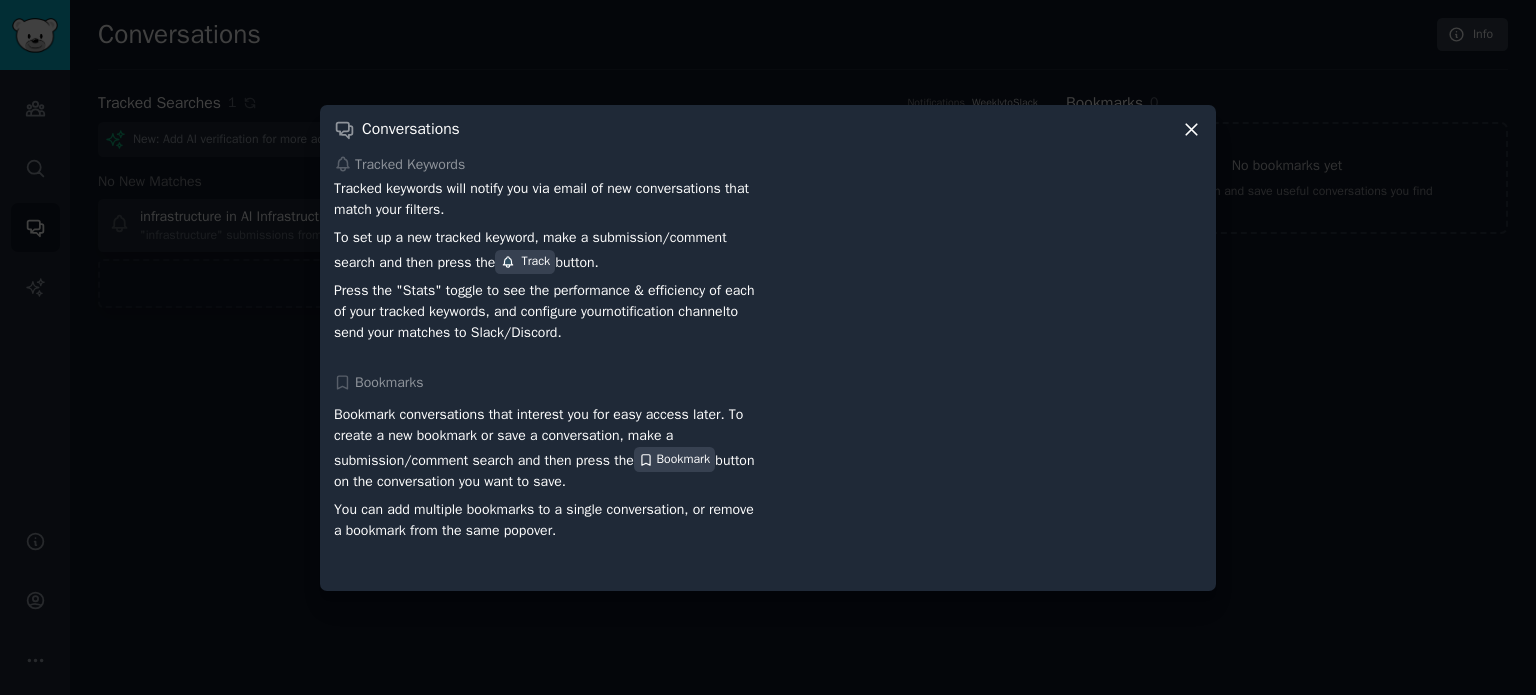 click at bounding box center (768, 347) 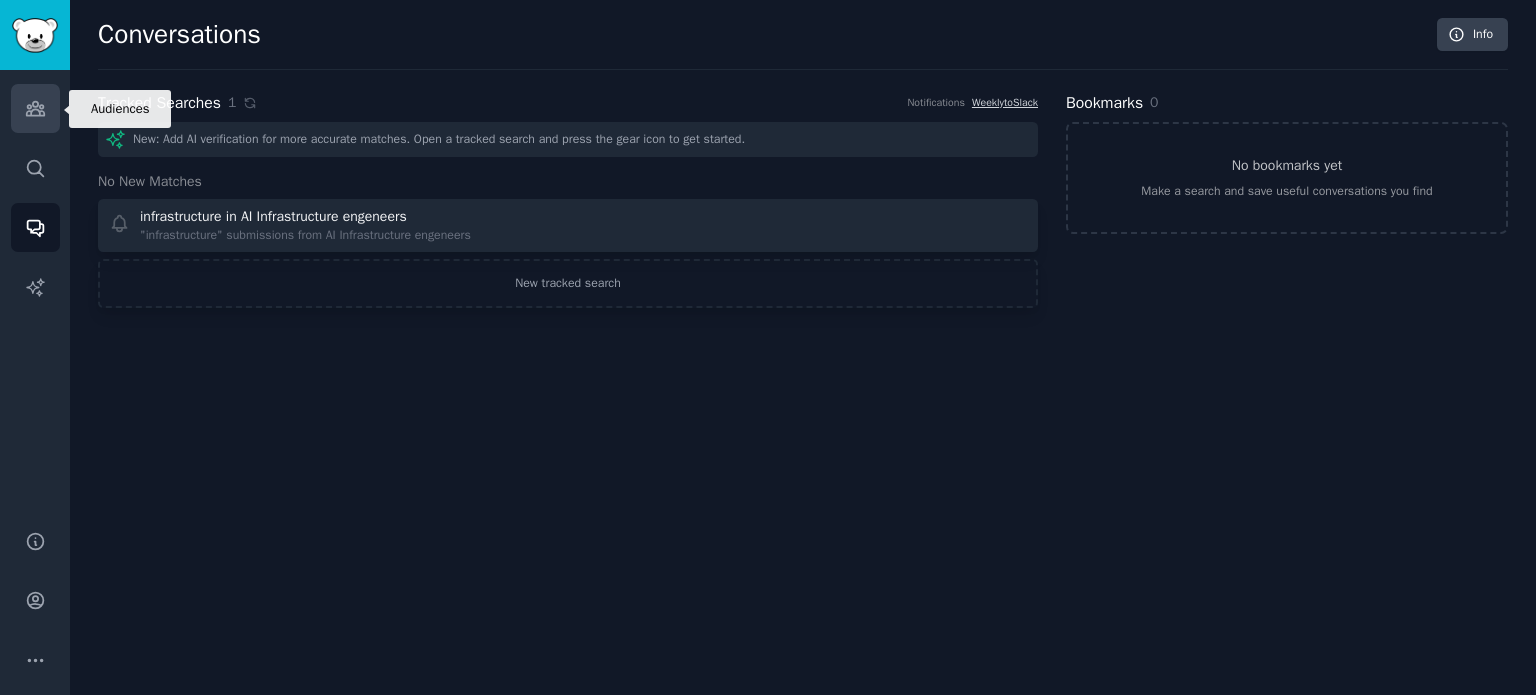 click on "Audiences" at bounding box center [35, 108] 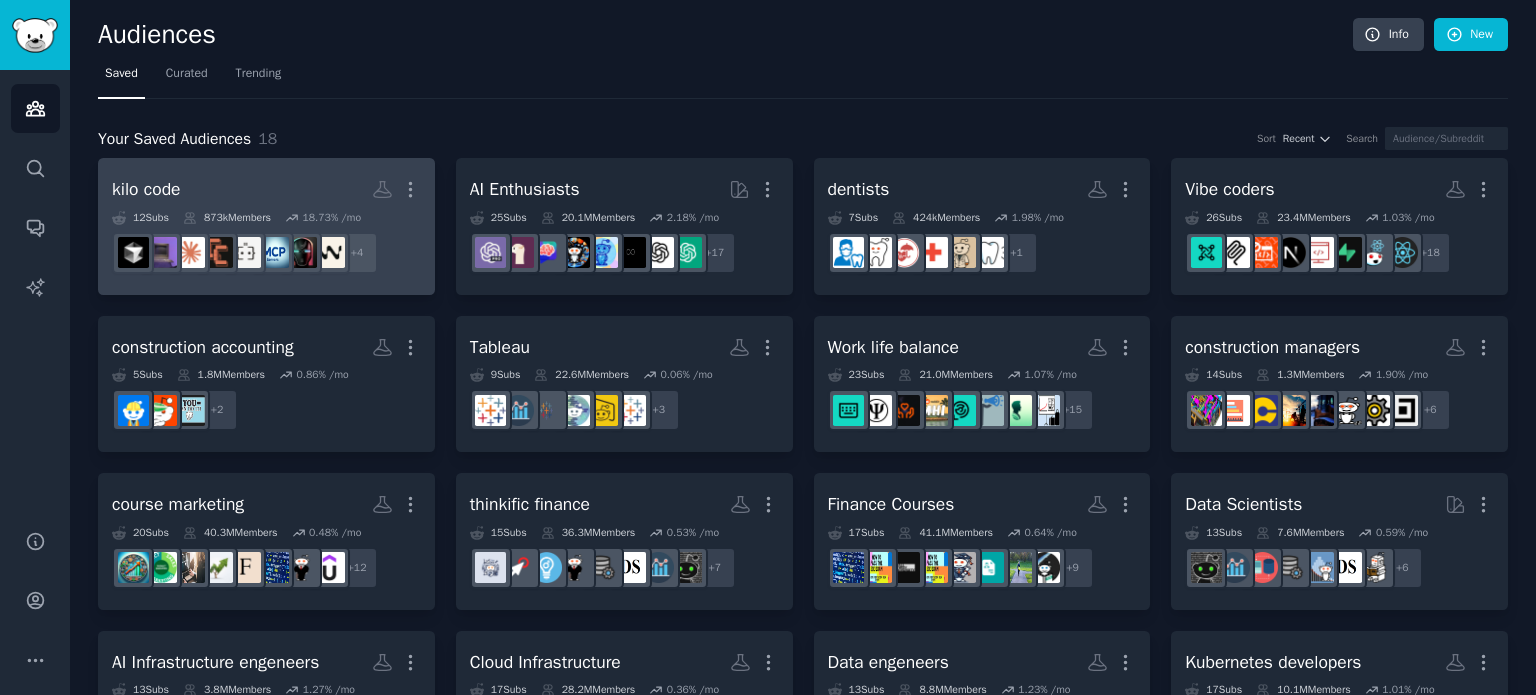click on "kilo code Custom Audience More" at bounding box center (266, 189) 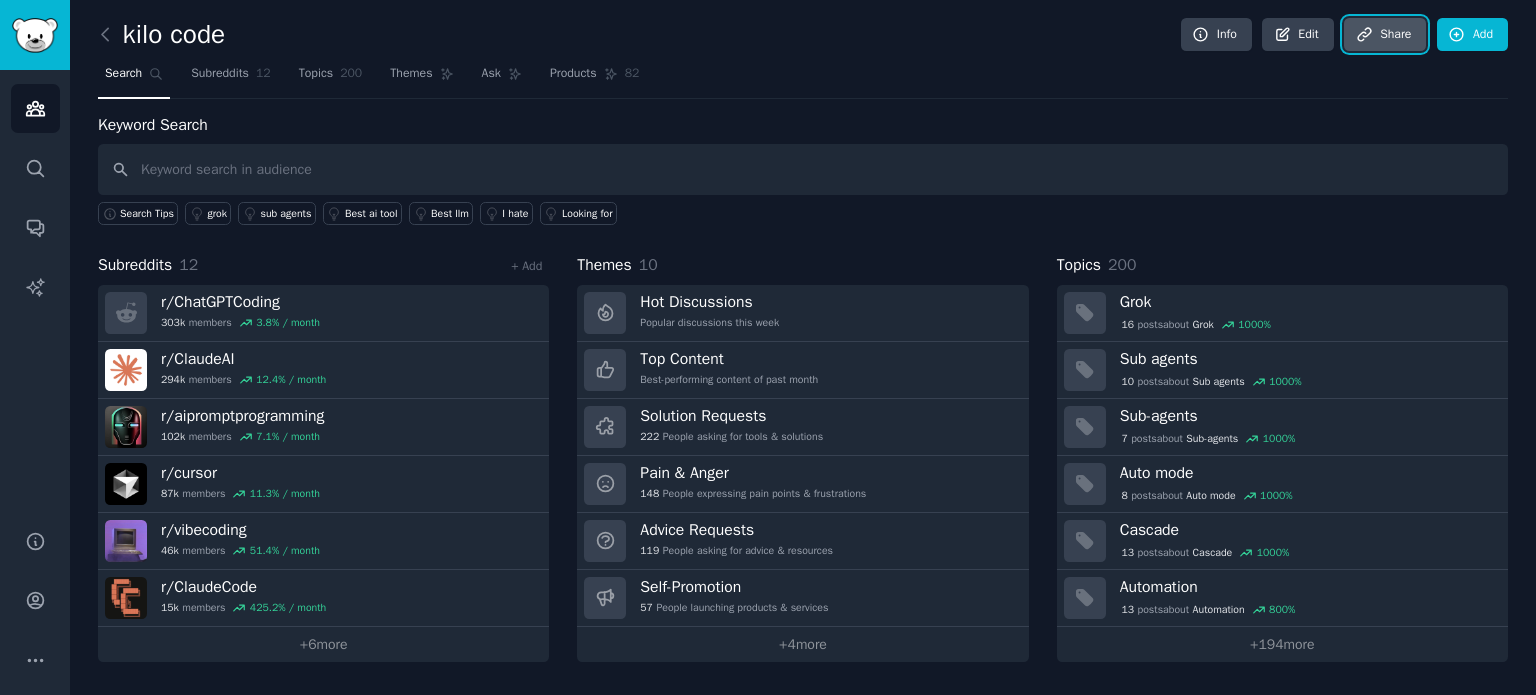 click on "Share" at bounding box center (1385, 35) 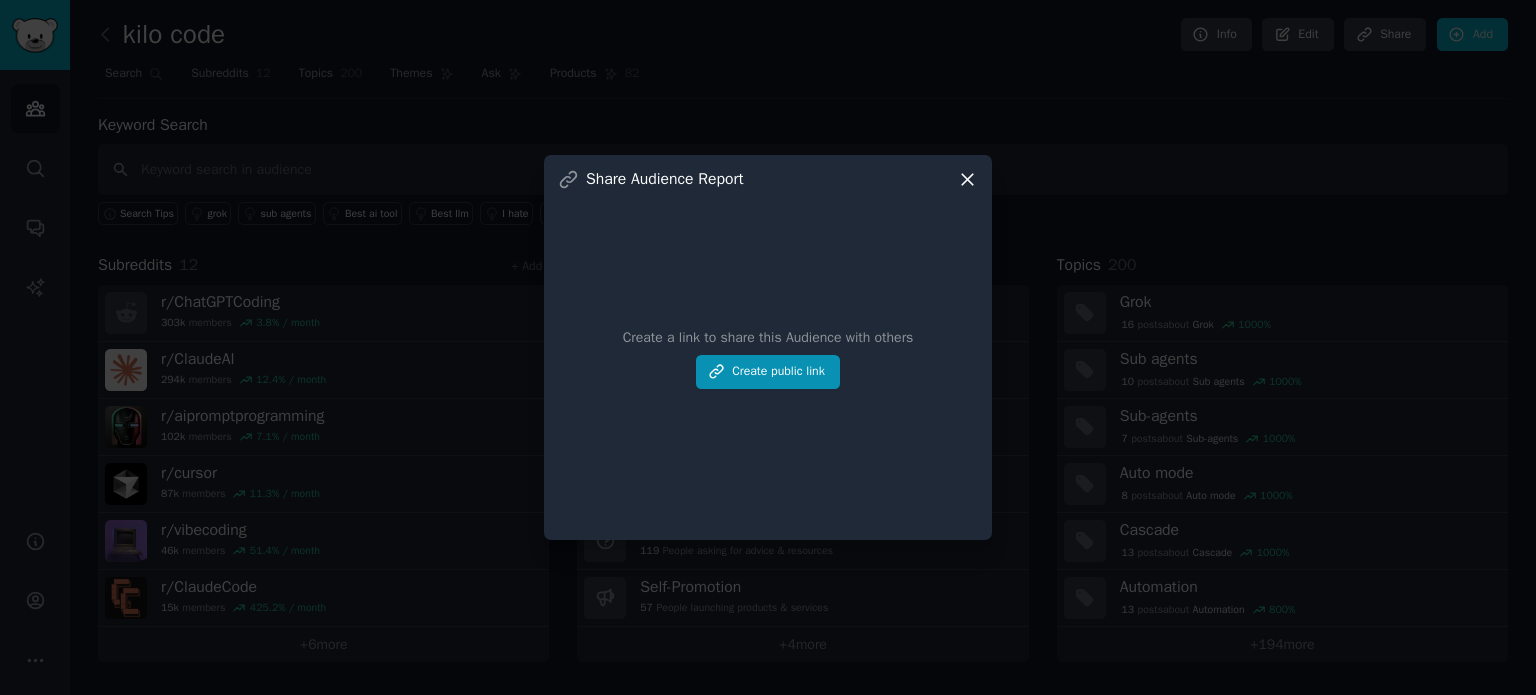 click 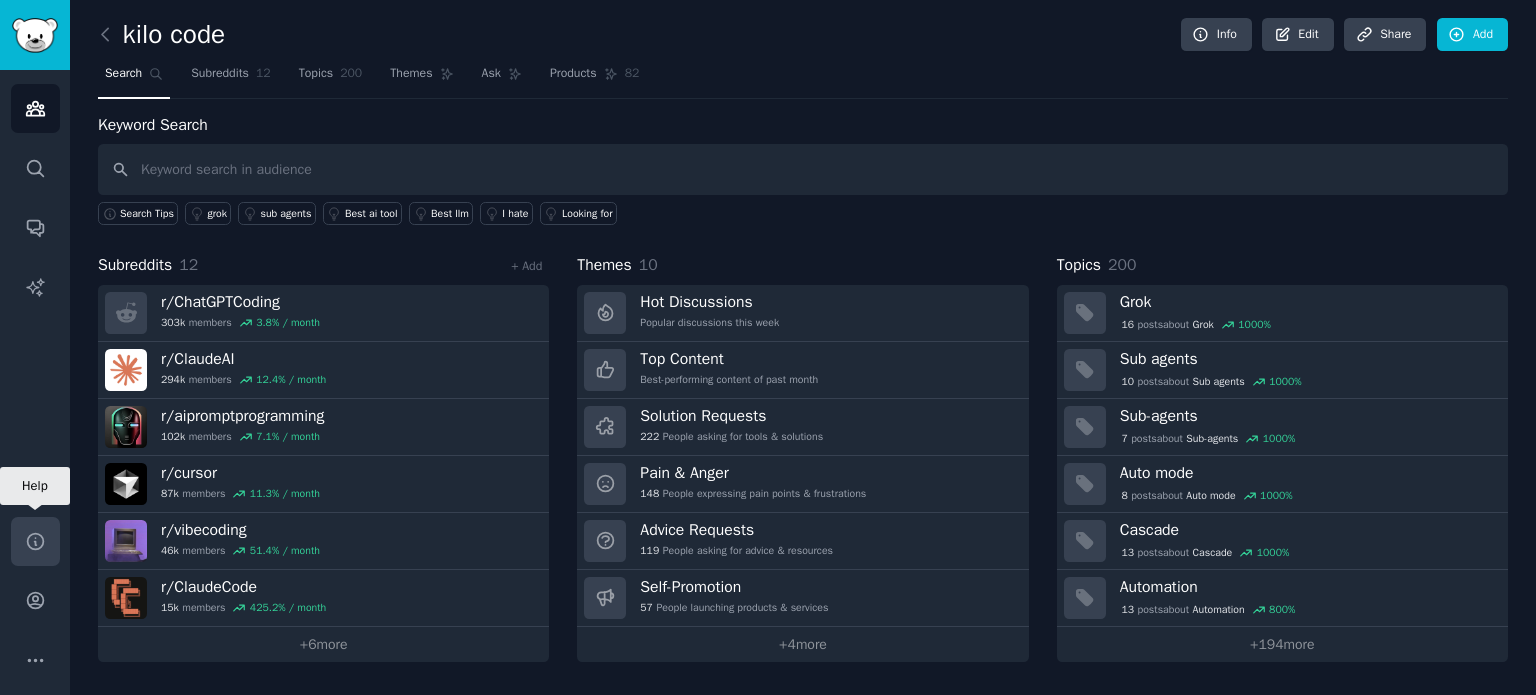 click on "Help" at bounding box center [35, 541] 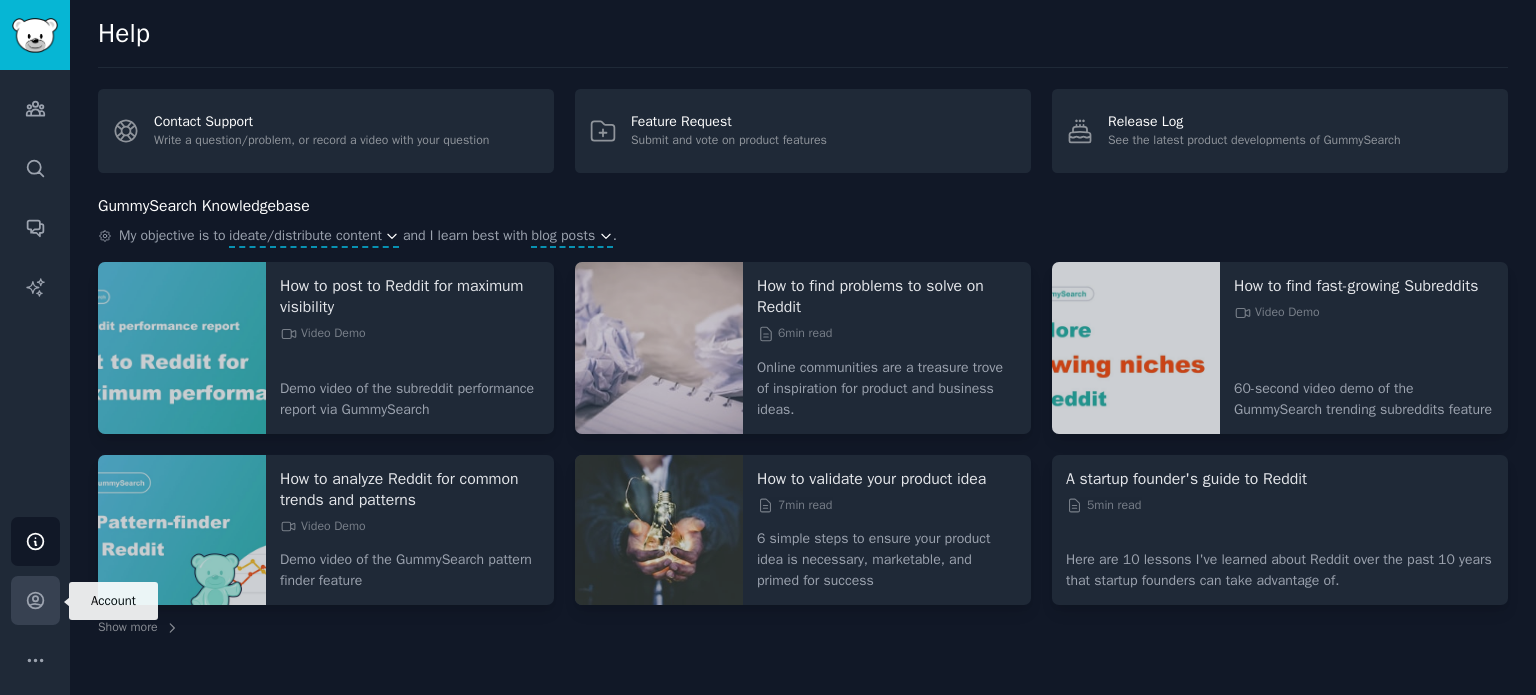 click 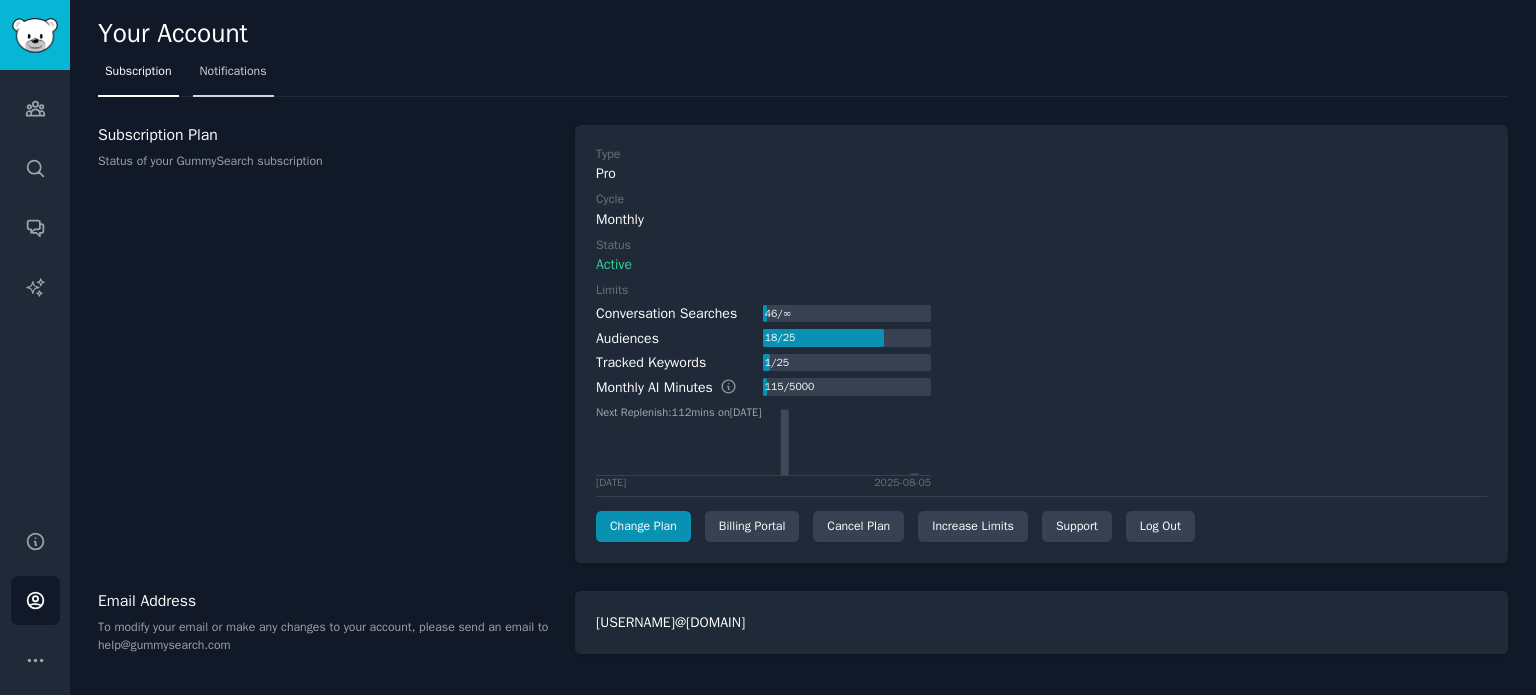 click on "Notifications" at bounding box center [233, 72] 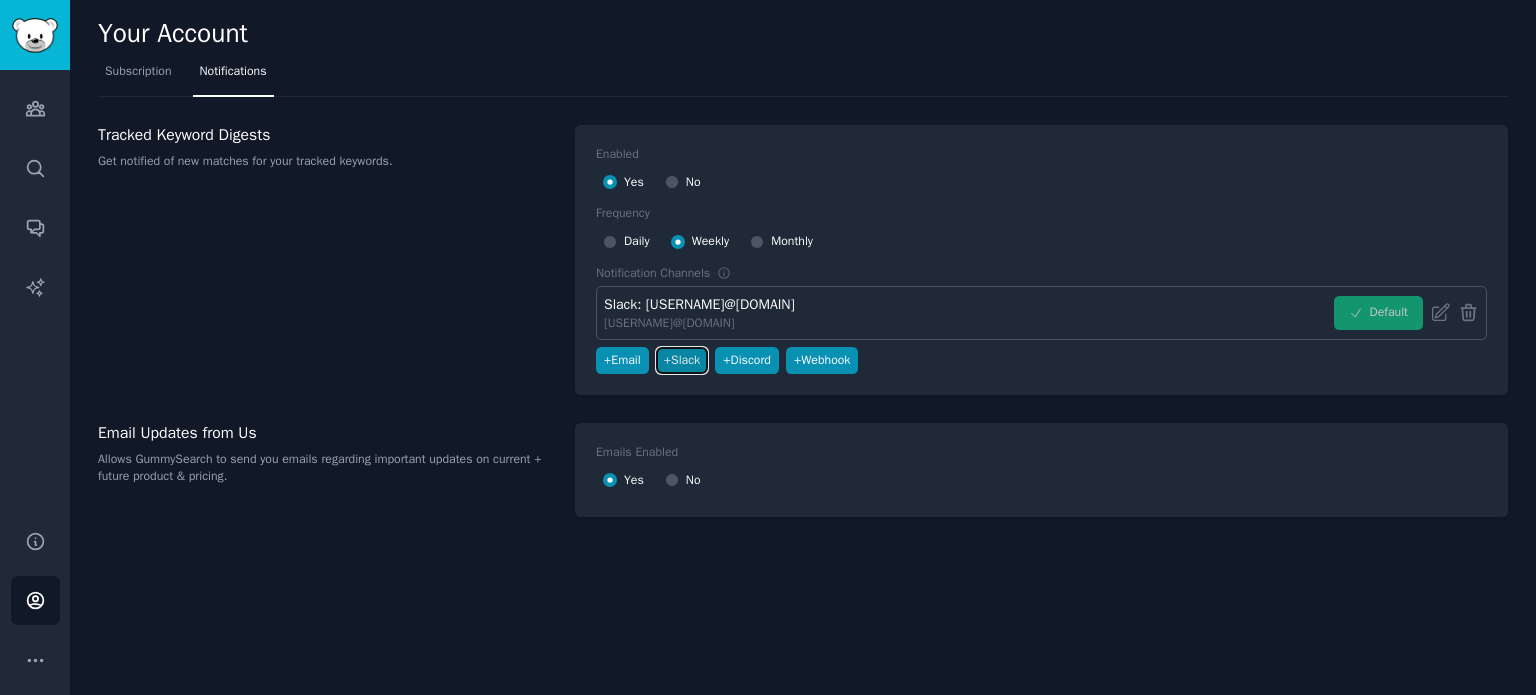 click on "+  Slack" at bounding box center (682, 360) 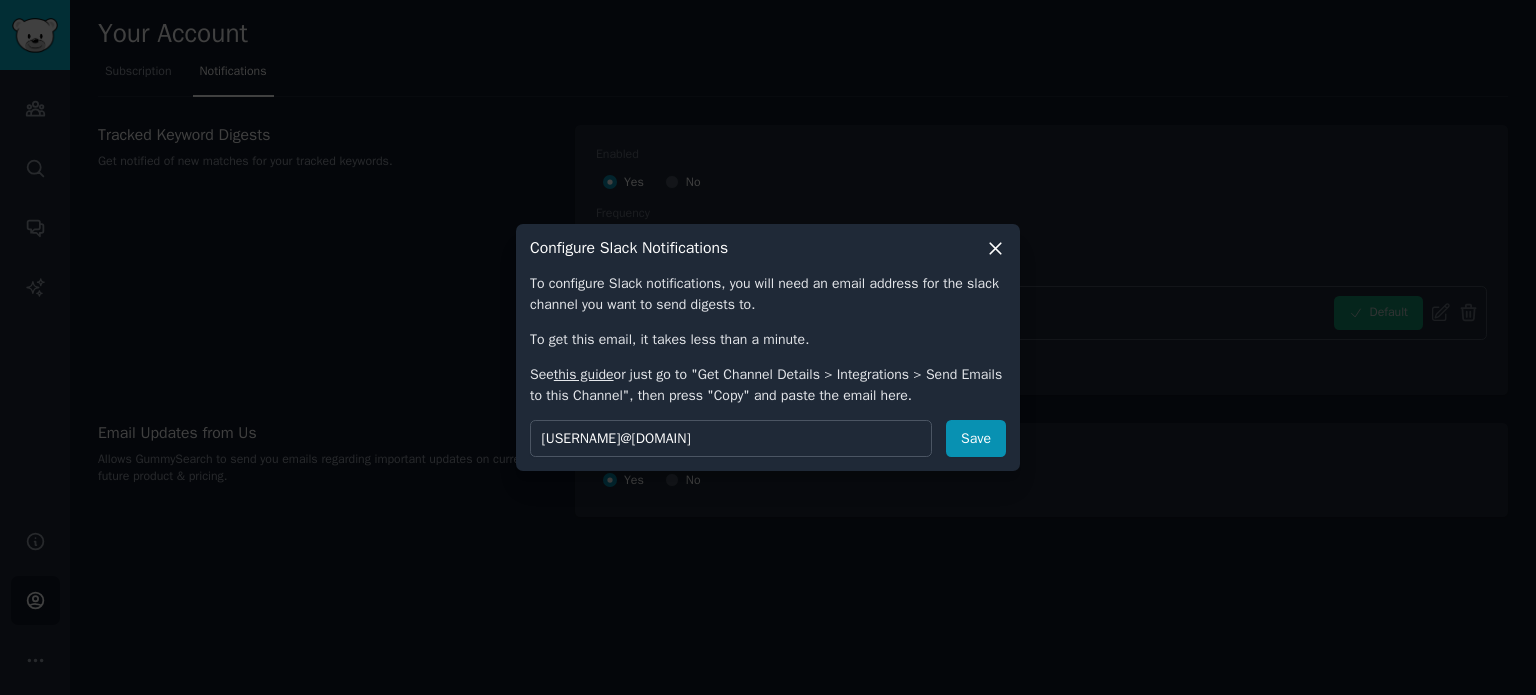 click 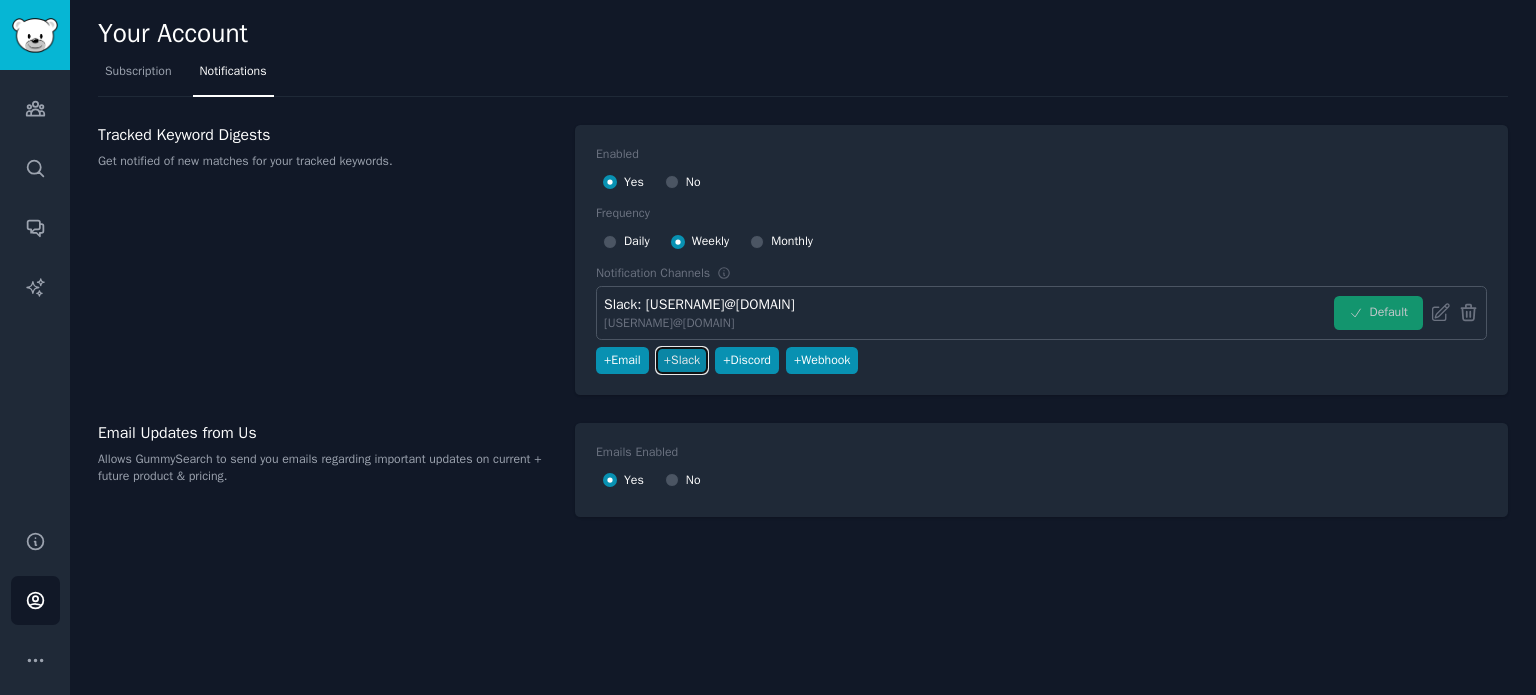 click on "+  Slack" at bounding box center (682, 361) 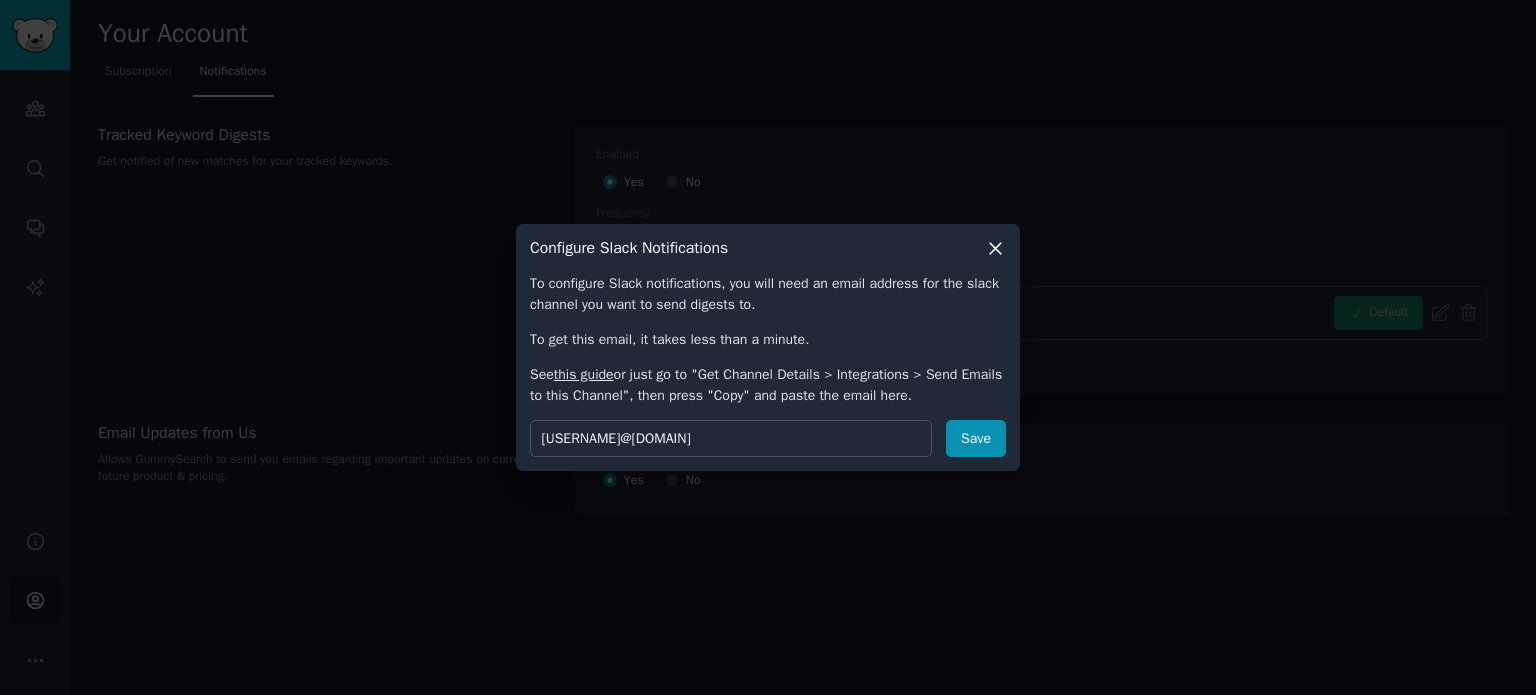 click at bounding box center [768, 347] 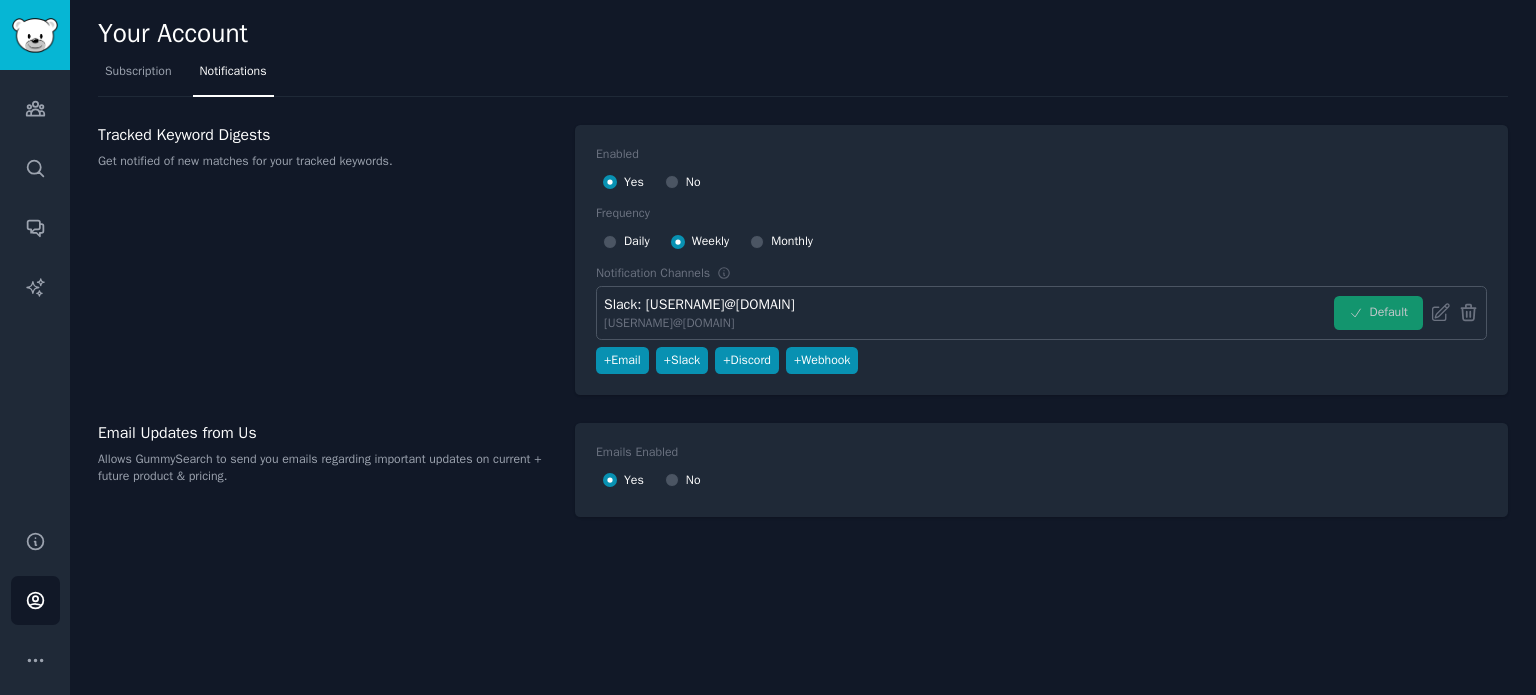 click on "Tracked Keyword Digests Get notified of new matches for your tracked keywords." at bounding box center [326, 260] 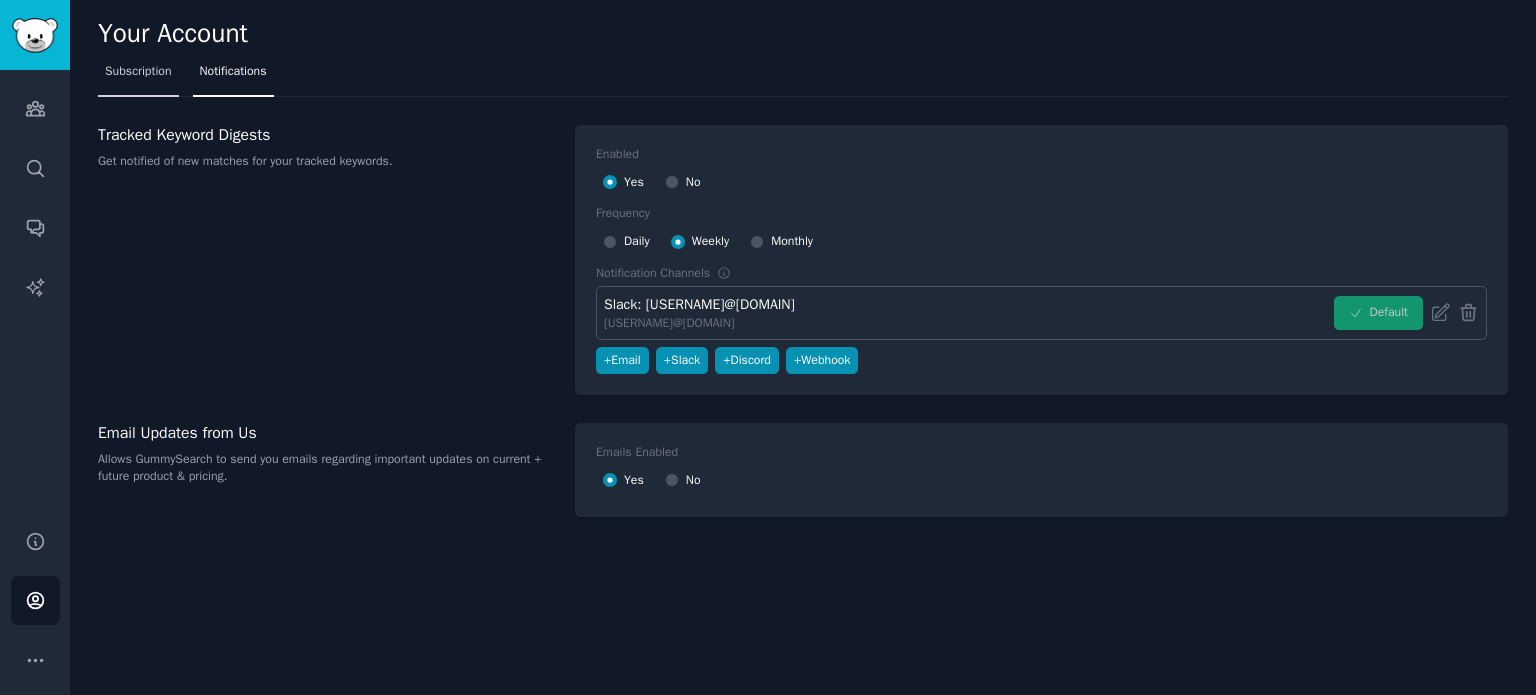 click on "Subscription" at bounding box center (138, 72) 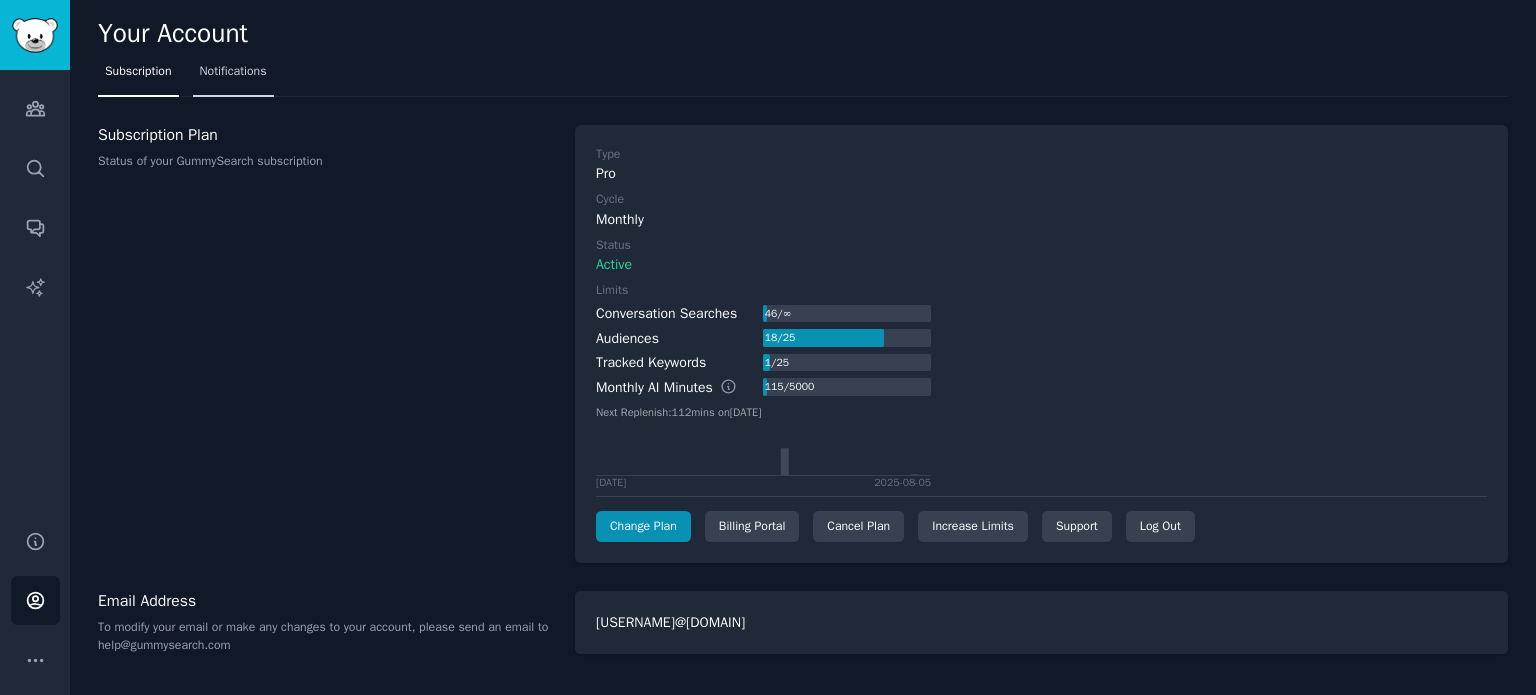 click on "Notifications" at bounding box center [233, 72] 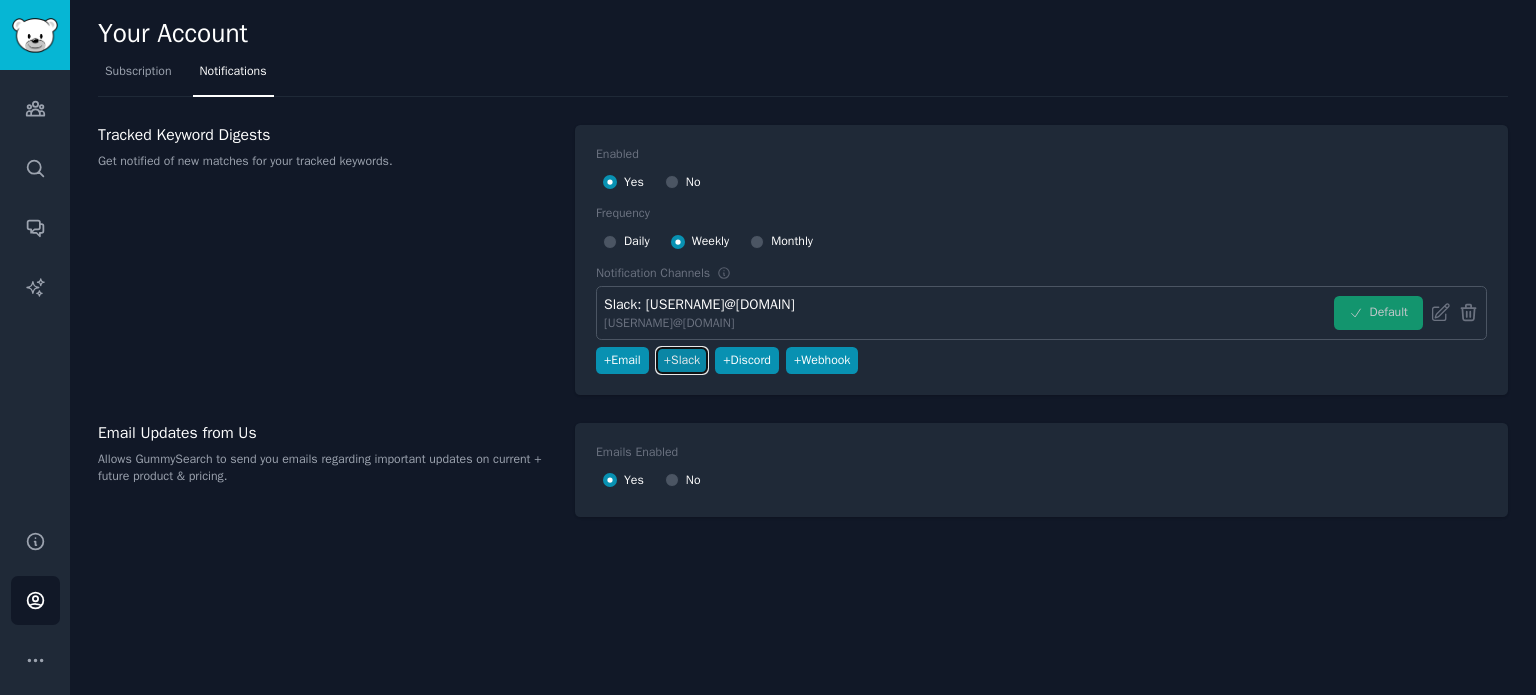 click on "+  Slack" at bounding box center [682, 361] 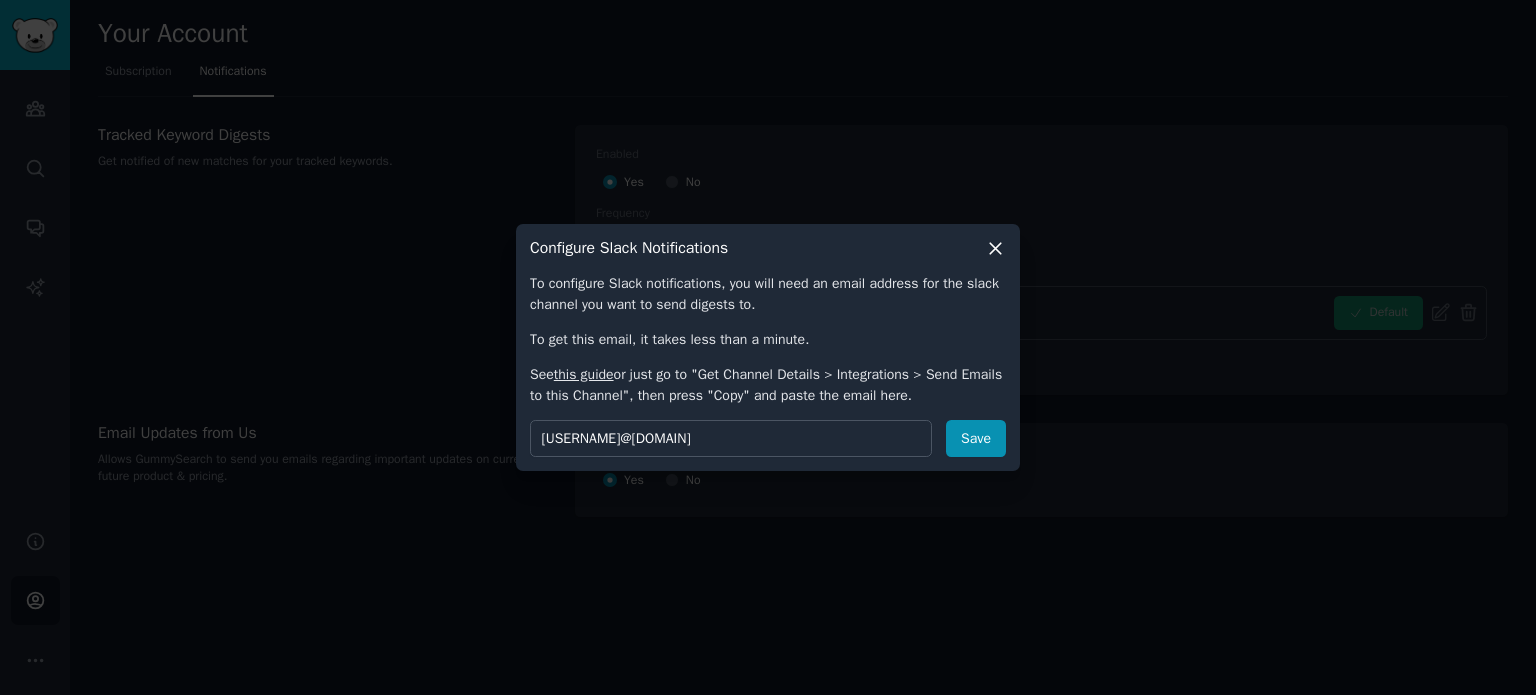 click on "Configure Slack Notifications" at bounding box center (768, 248) 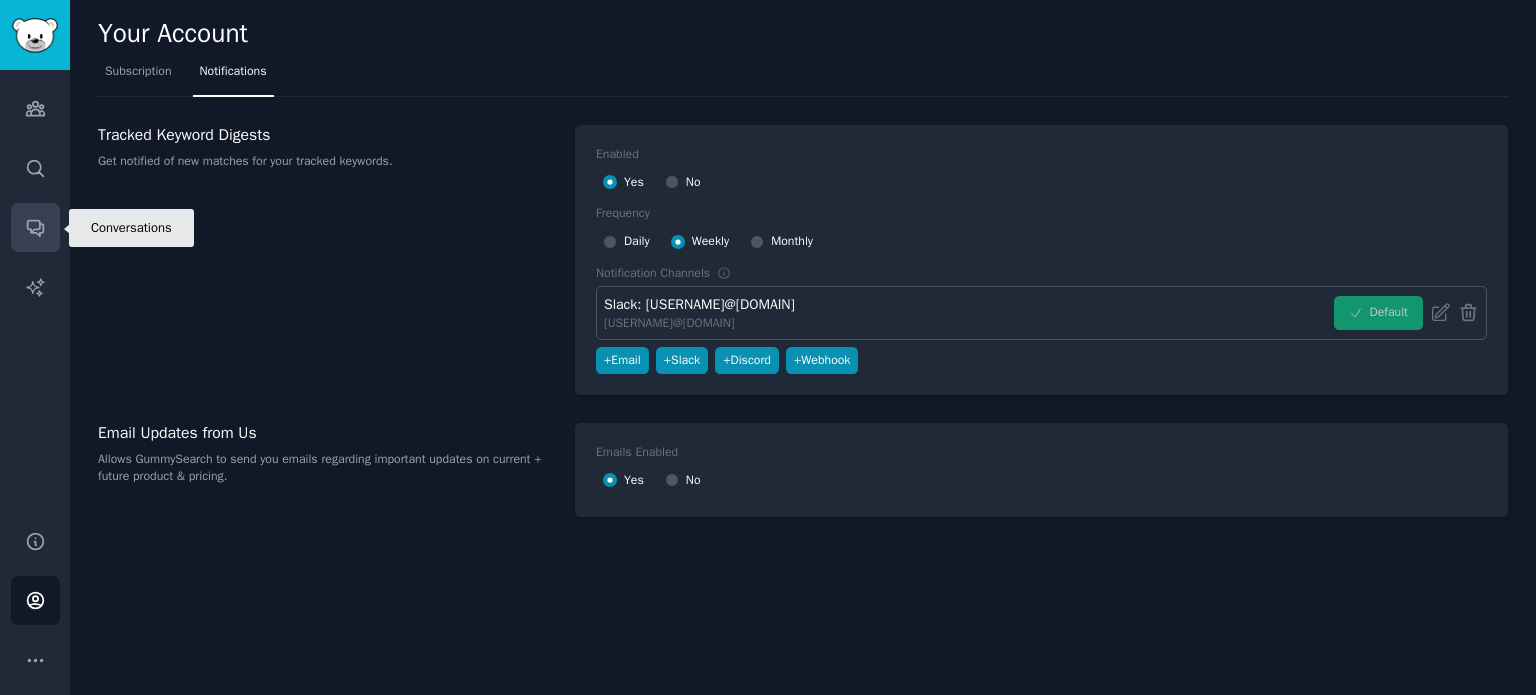 click on "Conversations" at bounding box center (35, 227) 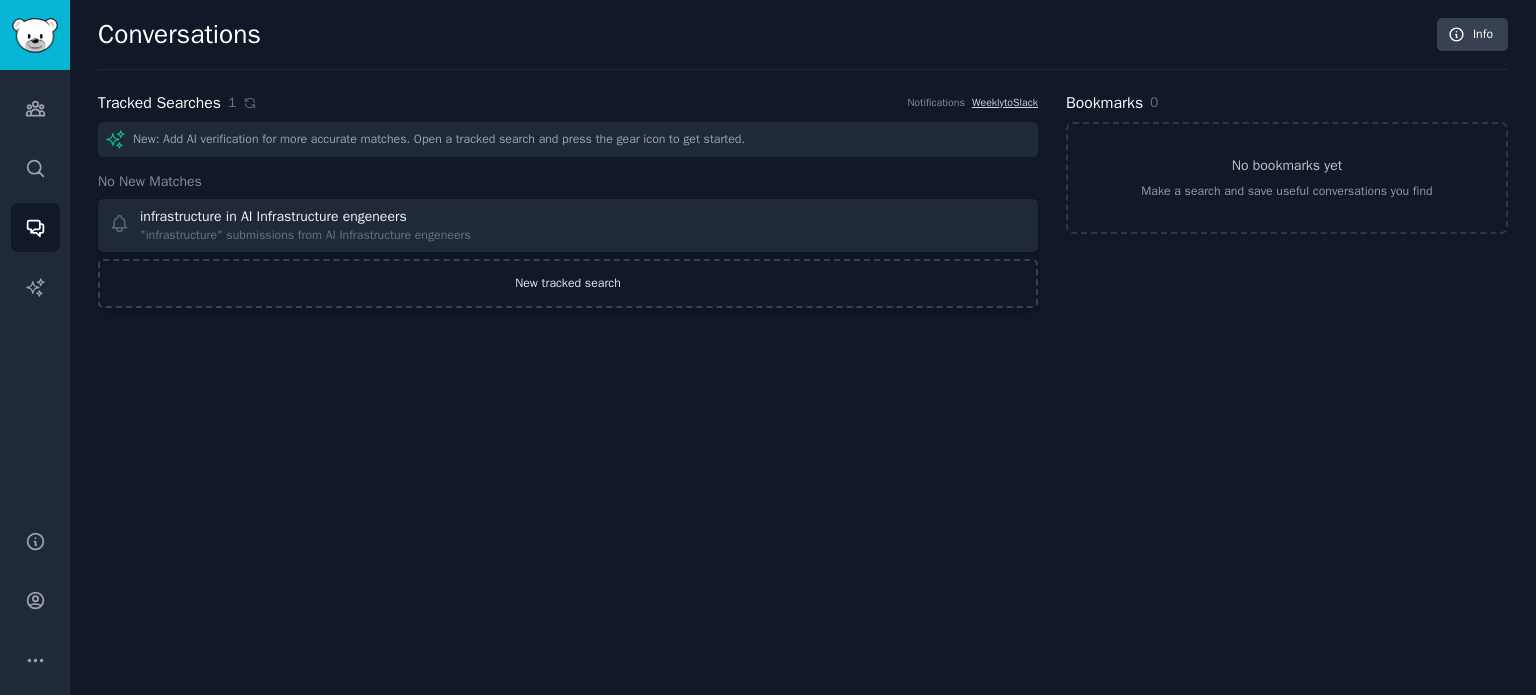 click on "New tracked search" at bounding box center (568, 284) 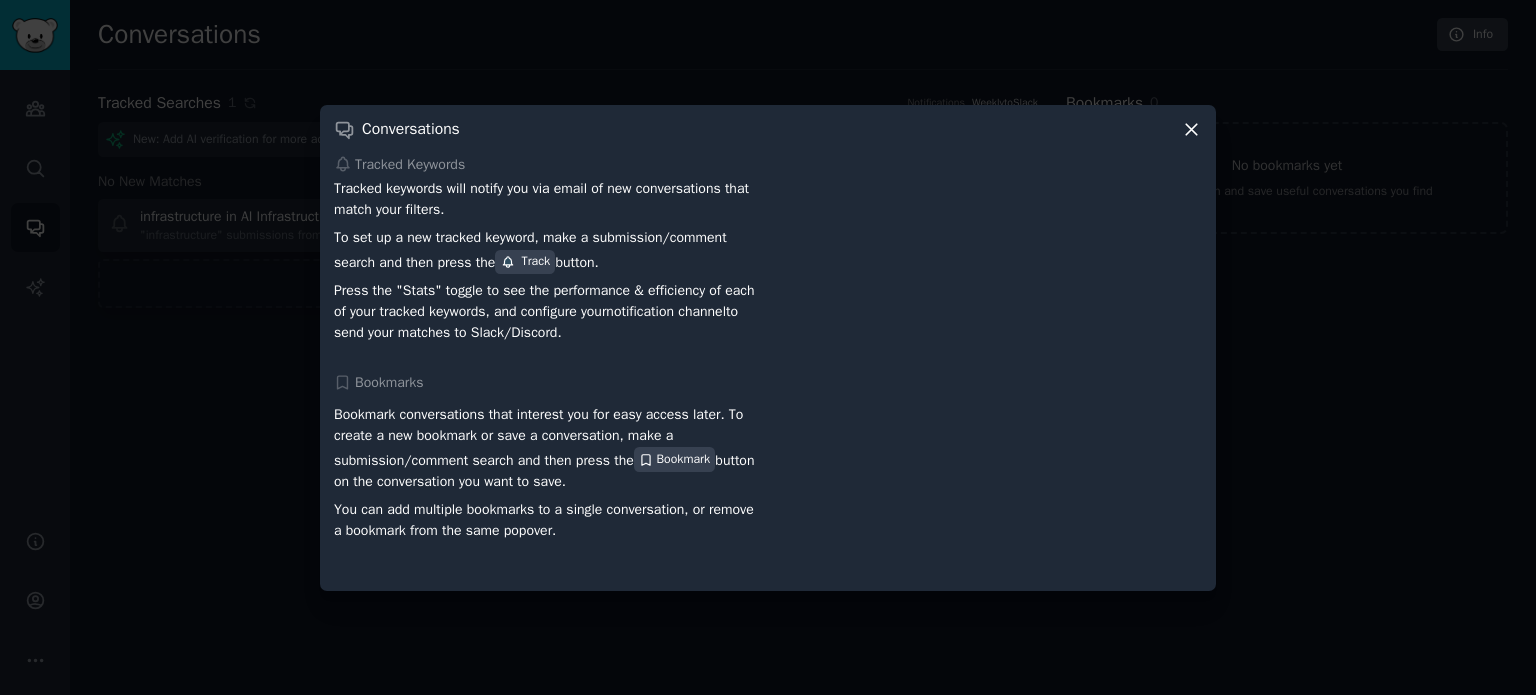 click at bounding box center (768, 347) 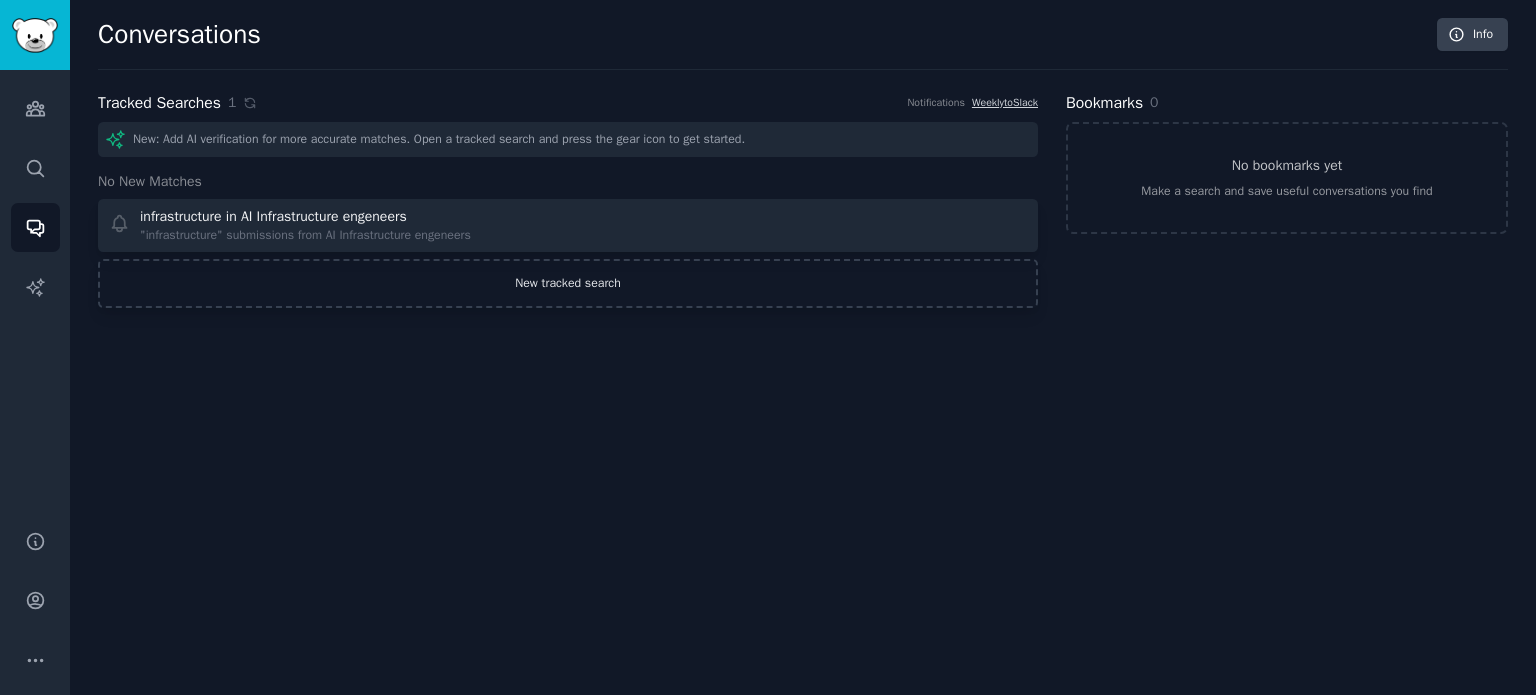 click on "New tracked search" at bounding box center (568, 284) 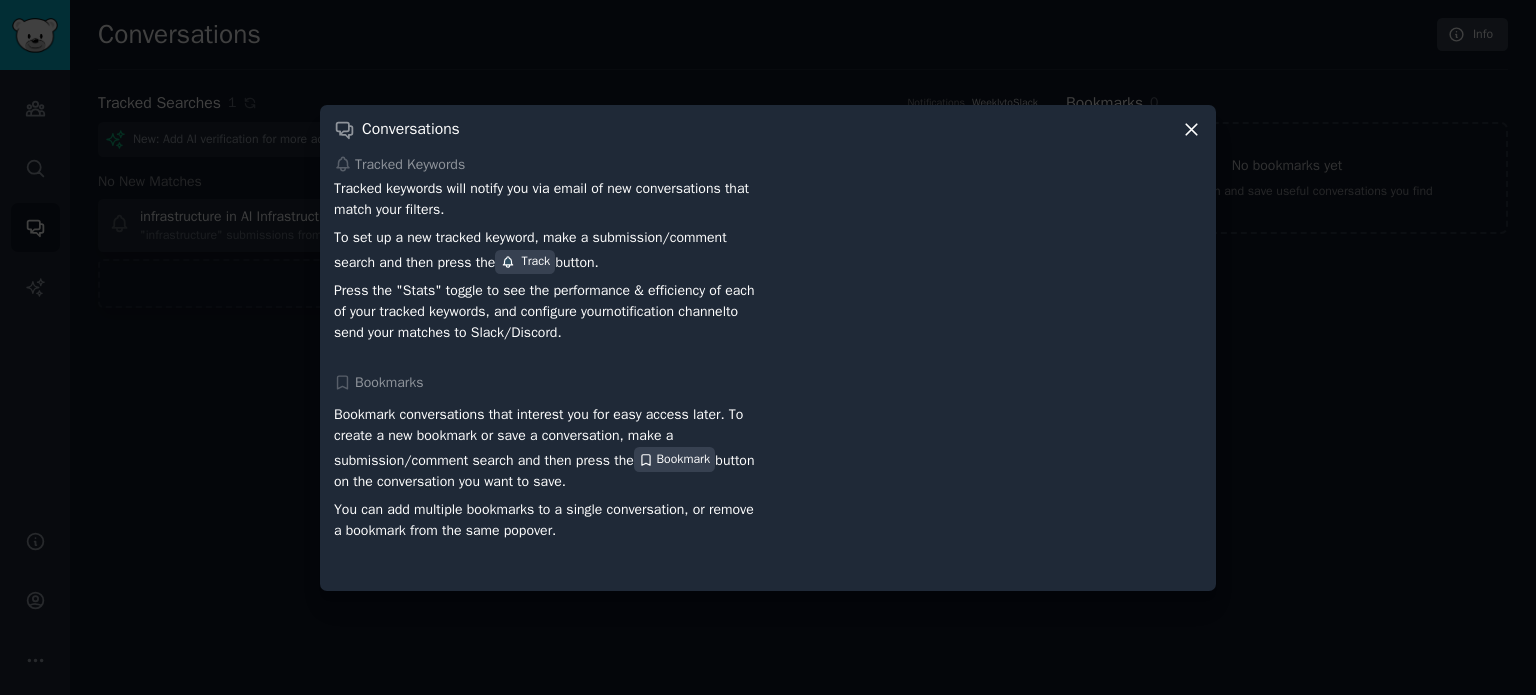 click on "Press the "Stats" toggle to see the performance & efficiency of each of your tracked keywords, and configure your  notification channel  to send your matches to Slack/Discord." at bounding box center [547, 311] 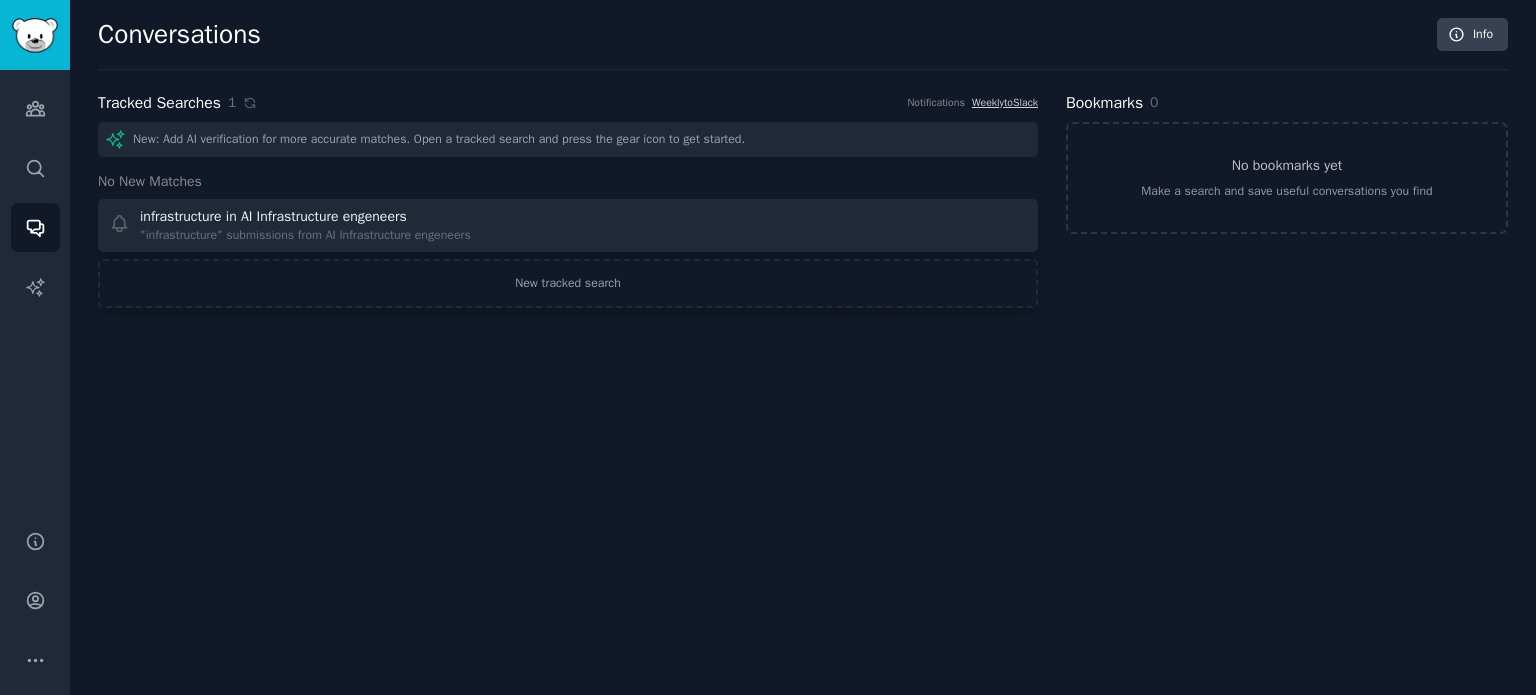 click on "Conversations Info Tracked Searches 1 Notifications Weekly  to  Slack New: Add AI verification for more accurate matches. Open a tracked search and press the gear icon to get started. No New Matches infrastructure in AI Infrastructure engeneers "infrastructure" submissions from AI Infrastructure engeneers New tracked search Bookmarks 0 No bookmarks yet Make a search and save useful conversations you find" 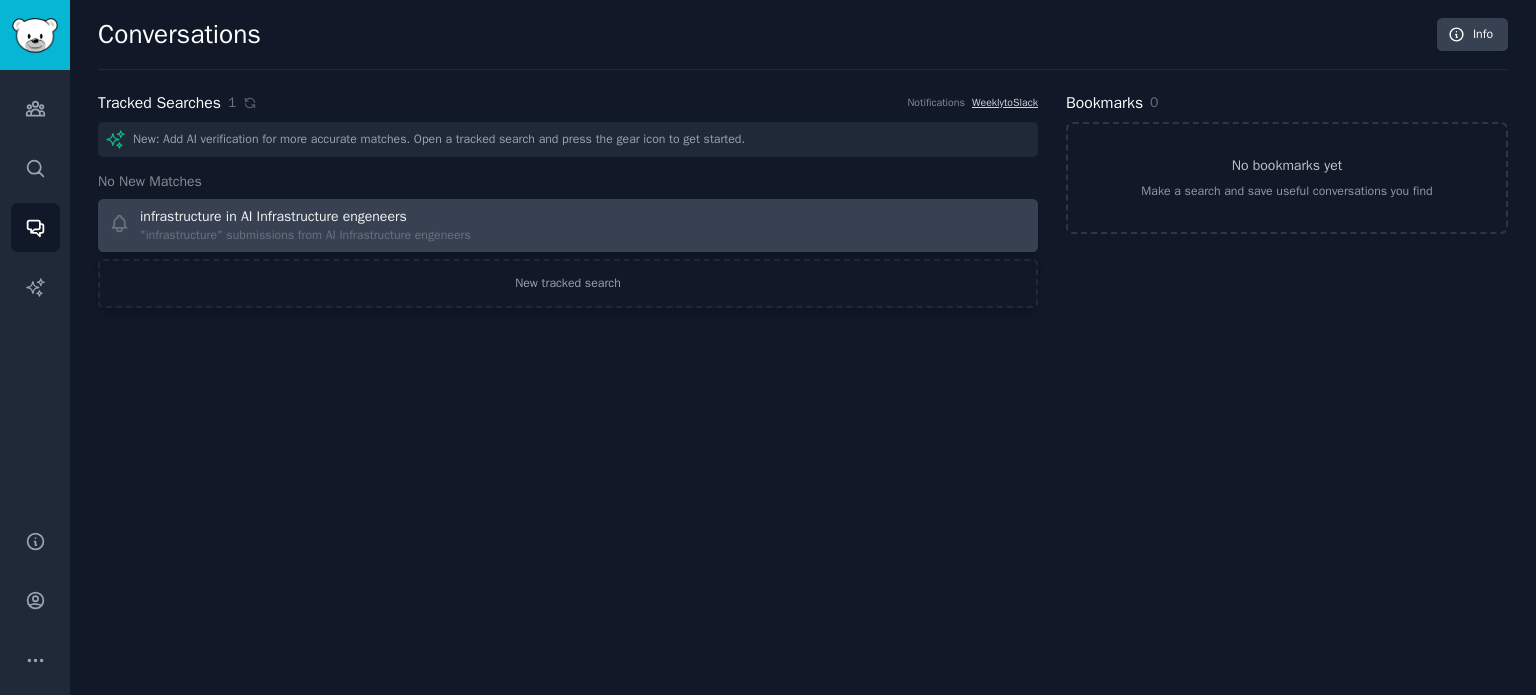 click on ""infrastructure" submissions from AI Infrastructure engeneers" at bounding box center (305, 236) 